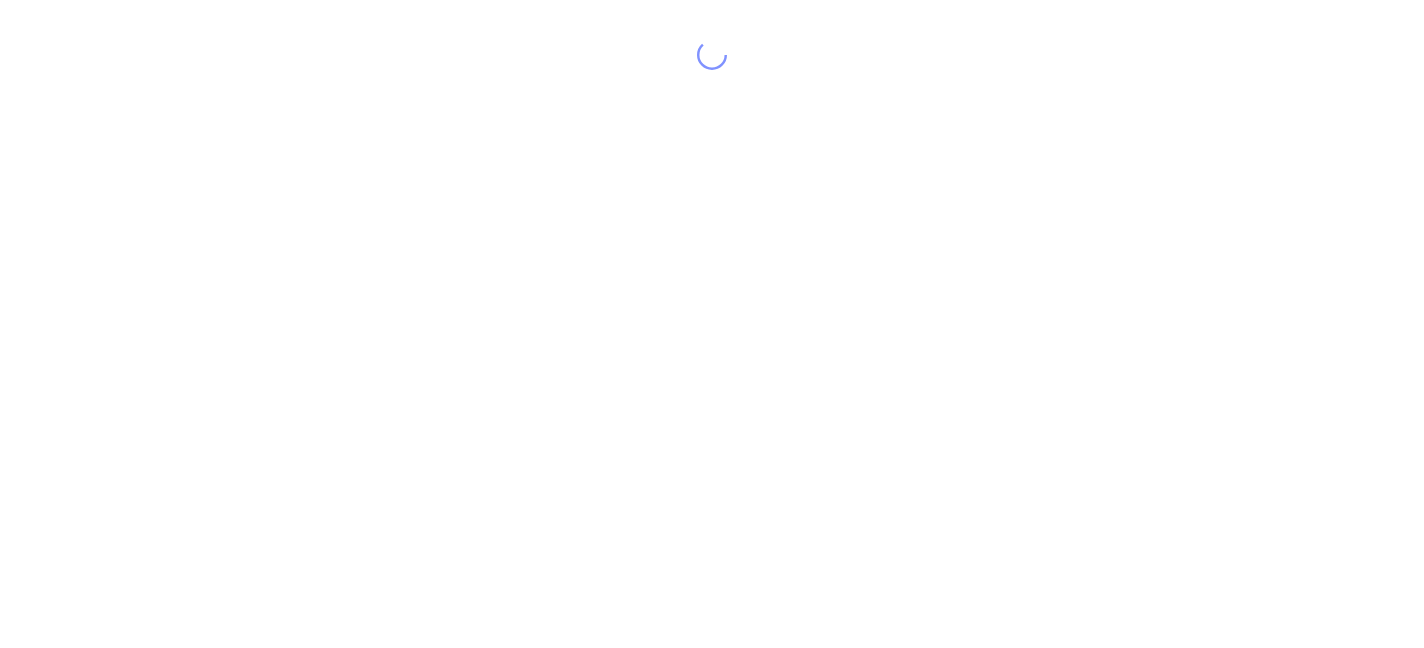 scroll, scrollTop: 0, scrollLeft: 0, axis: both 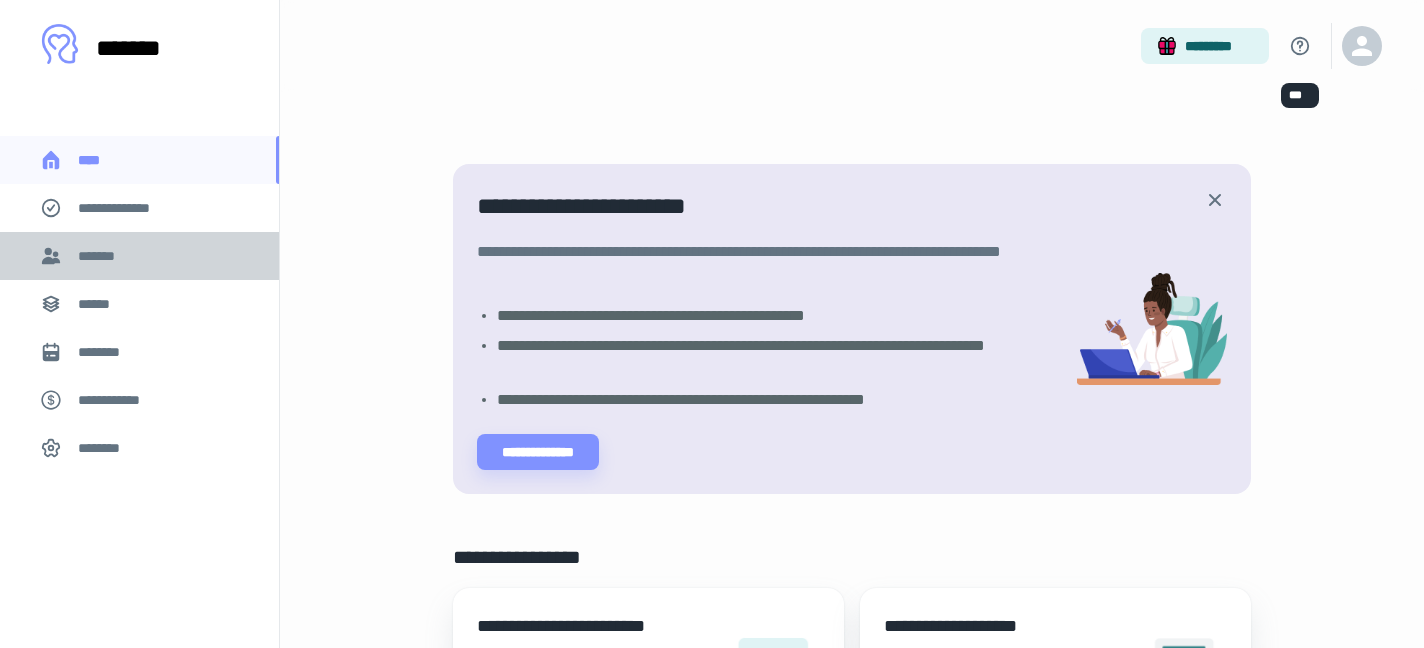 click on "*******" at bounding box center (139, 256) 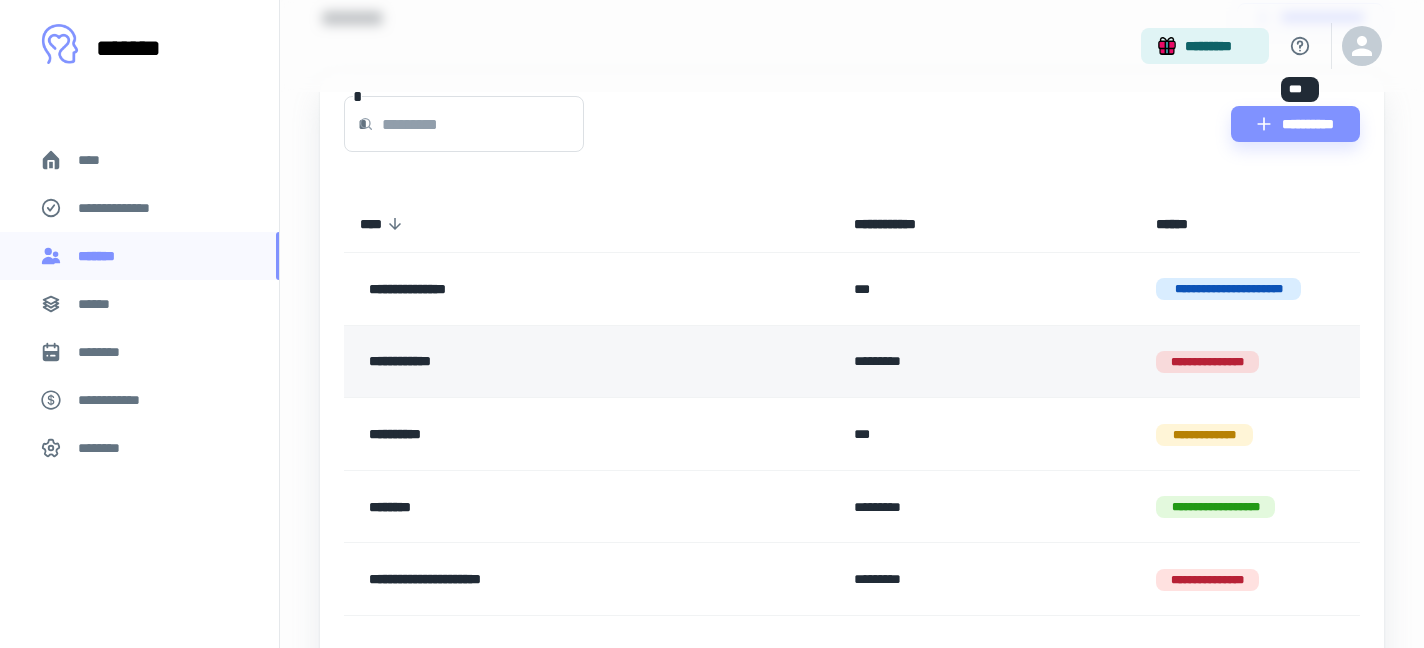 scroll, scrollTop: 120, scrollLeft: 0, axis: vertical 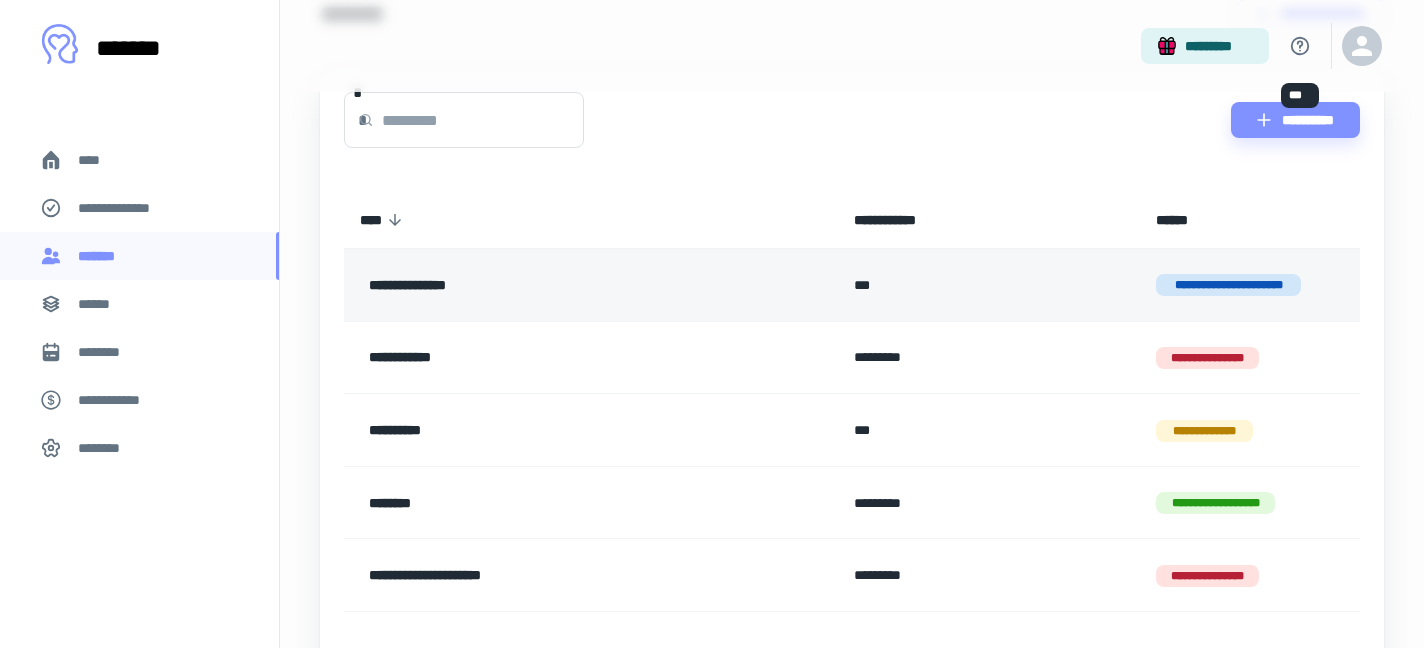 click on "***" at bounding box center [989, 285] 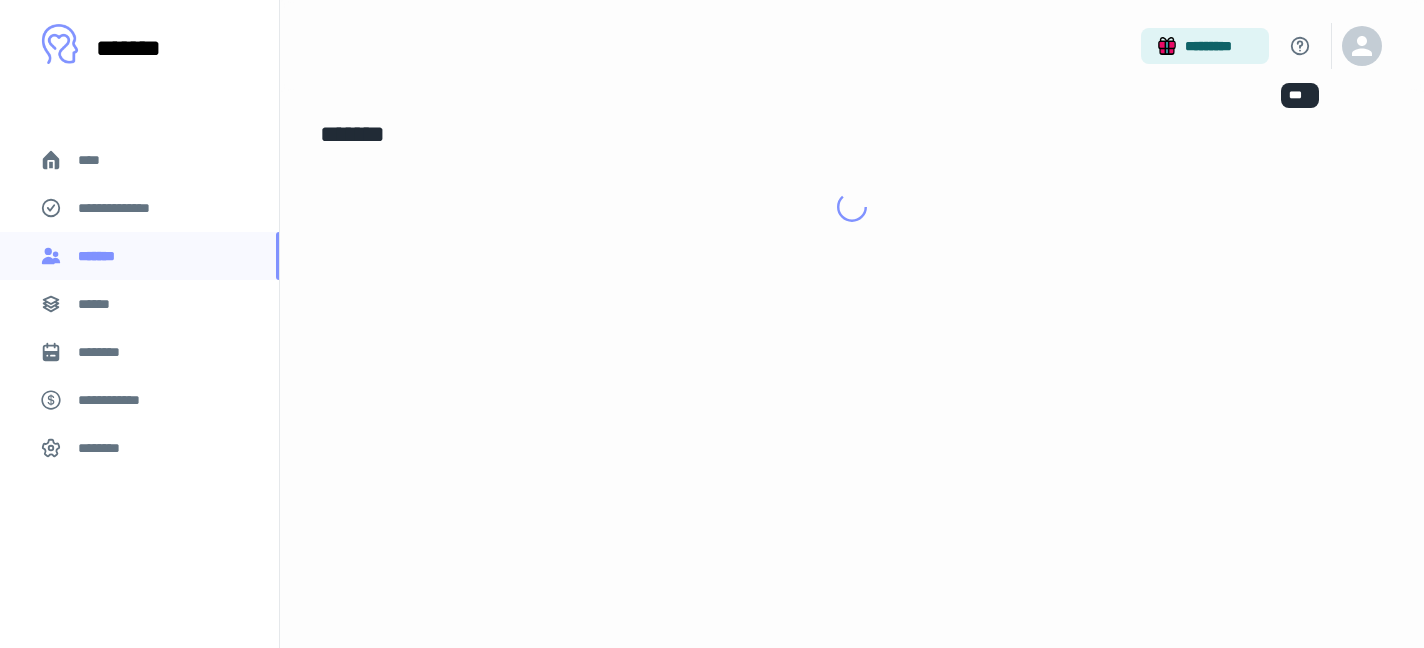scroll, scrollTop: 0, scrollLeft: 0, axis: both 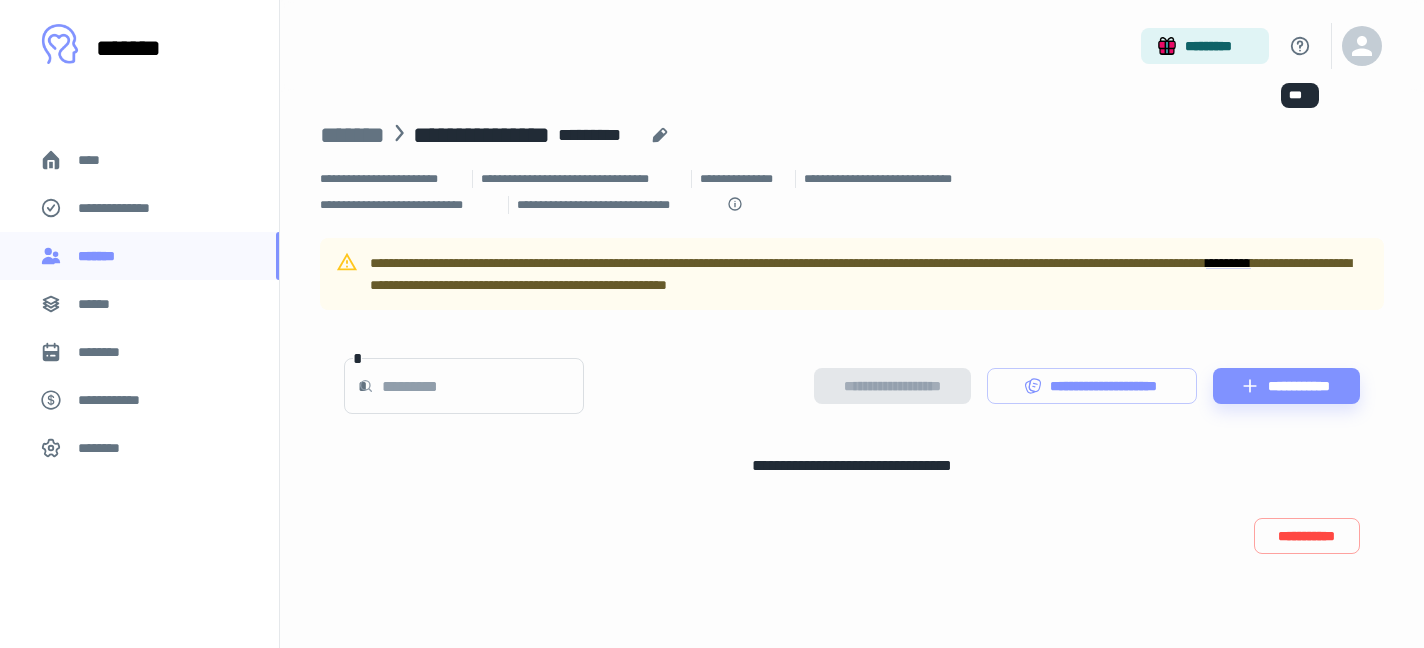 click on "****" at bounding box center [139, 160] 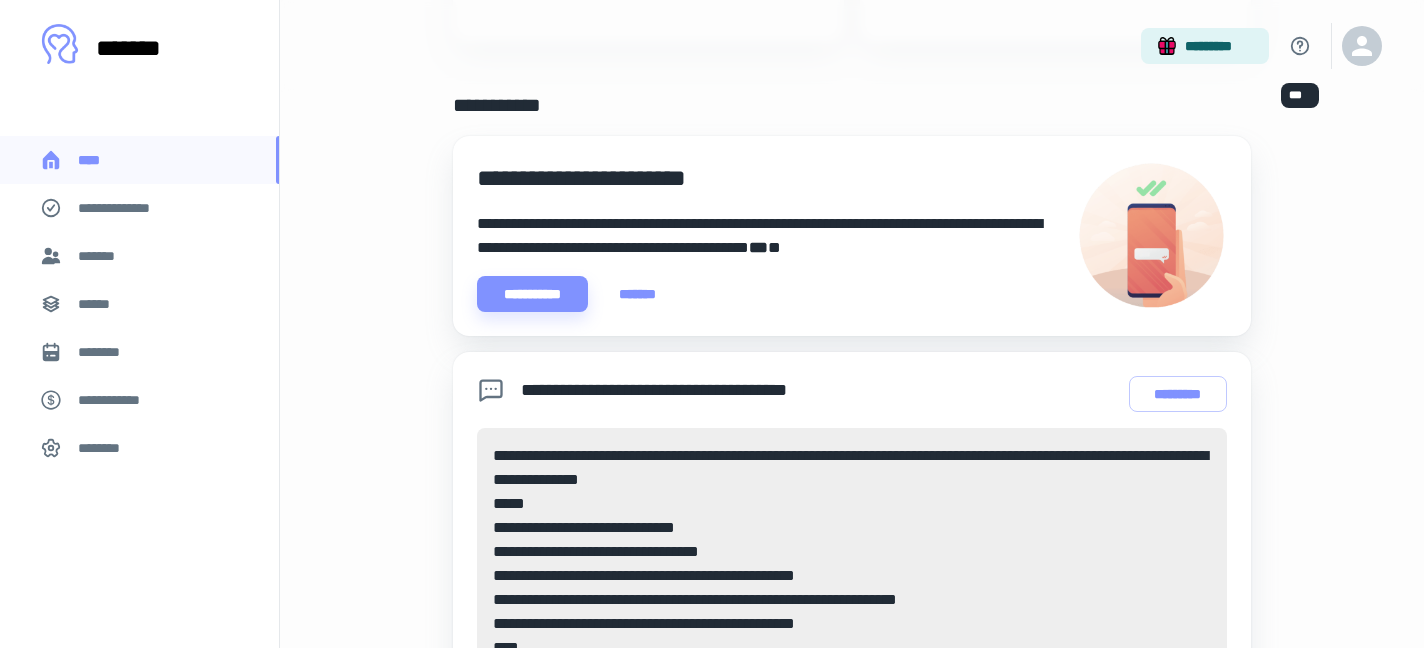 scroll, scrollTop: 780, scrollLeft: 0, axis: vertical 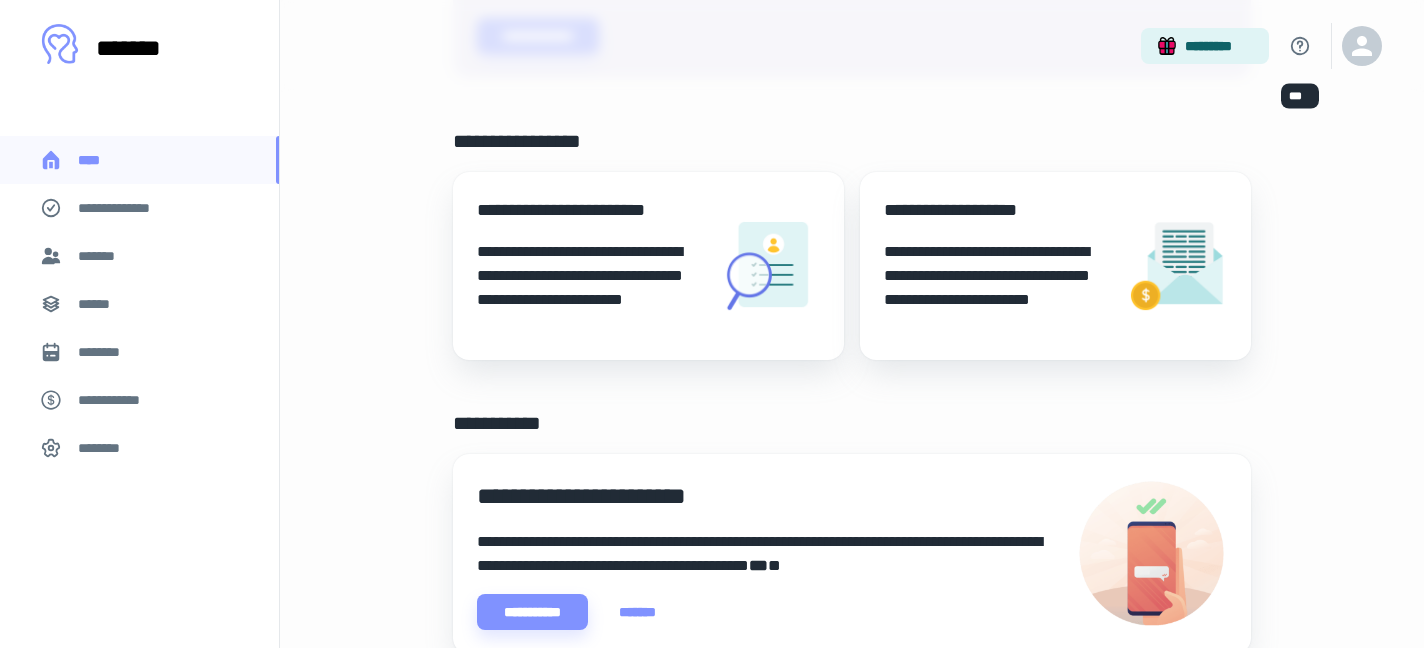 click on "*******" at bounding box center (139, 256) 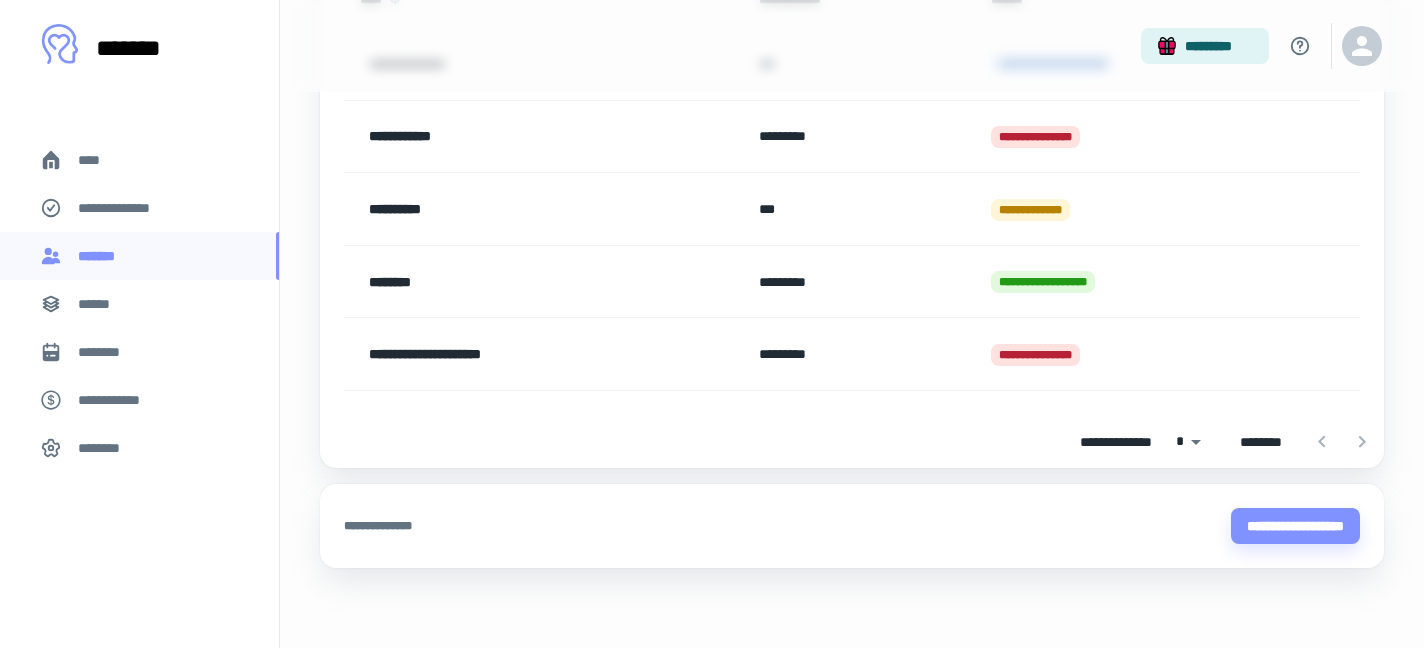 scroll, scrollTop: 0, scrollLeft: 0, axis: both 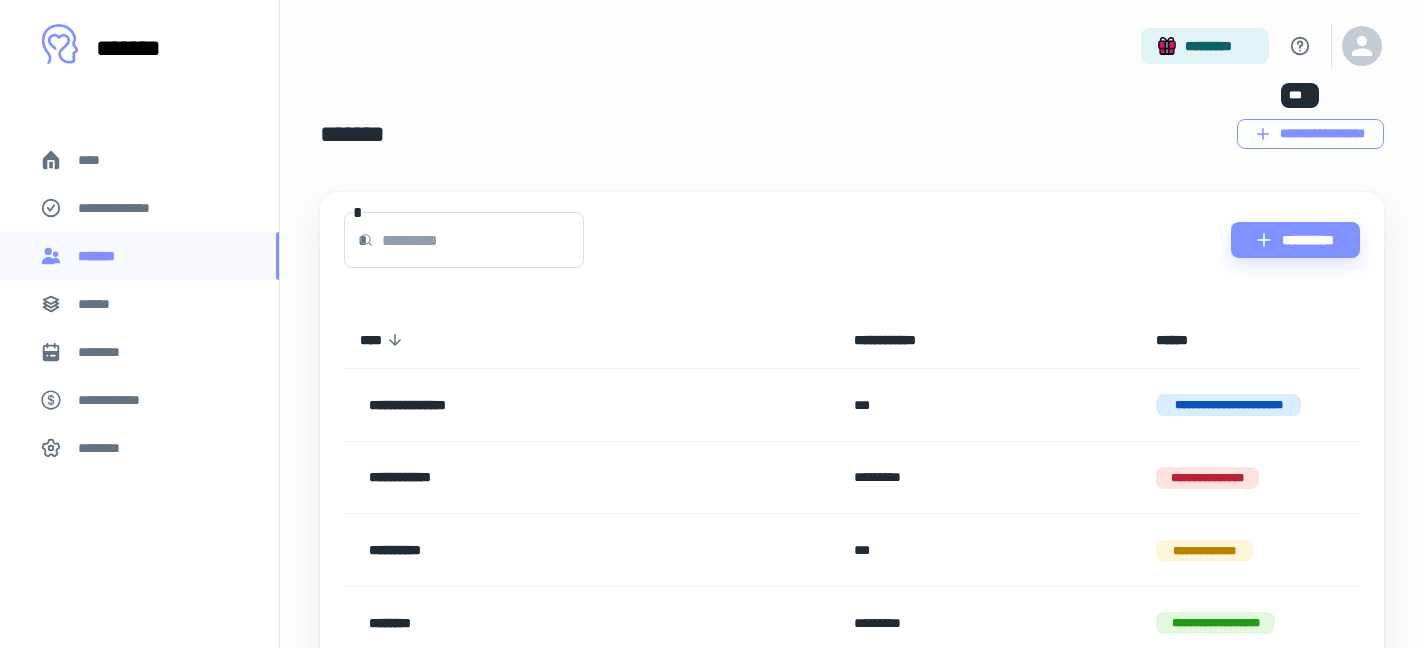 click on "**********" at bounding box center (1310, 134) 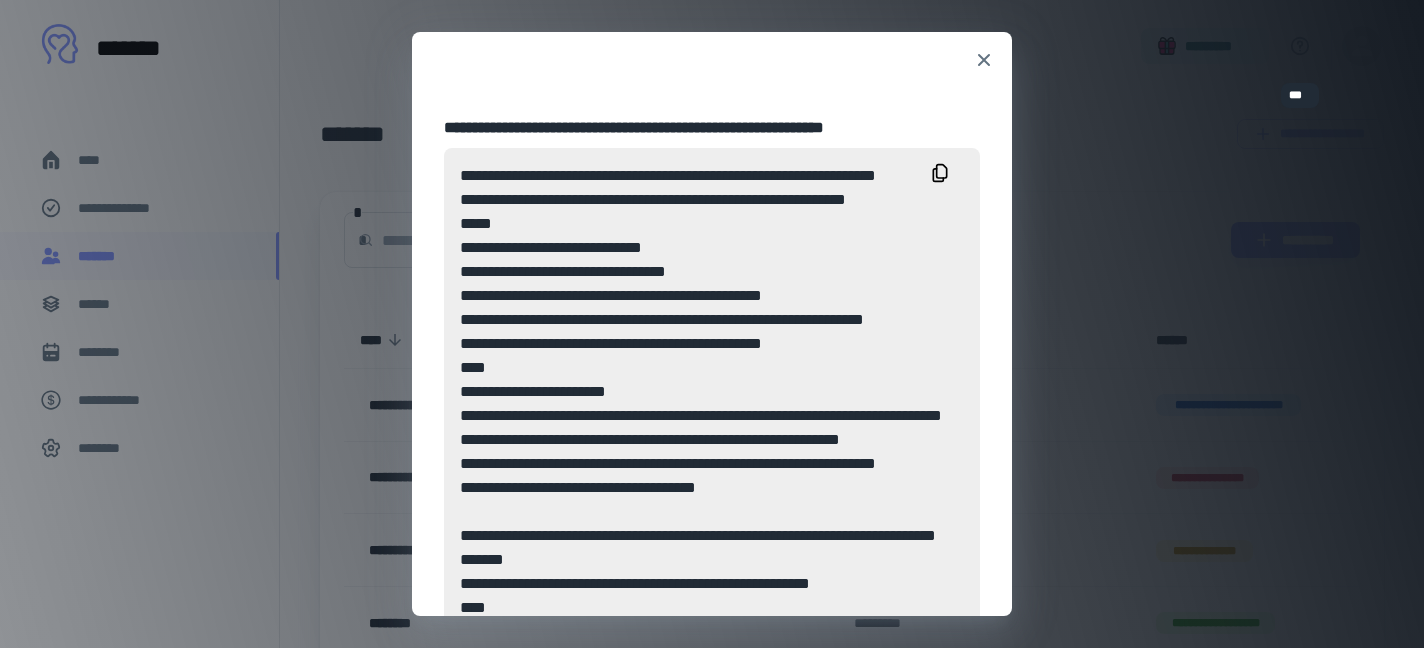 scroll, scrollTop: 0, scrollLeft: 0, axis: both 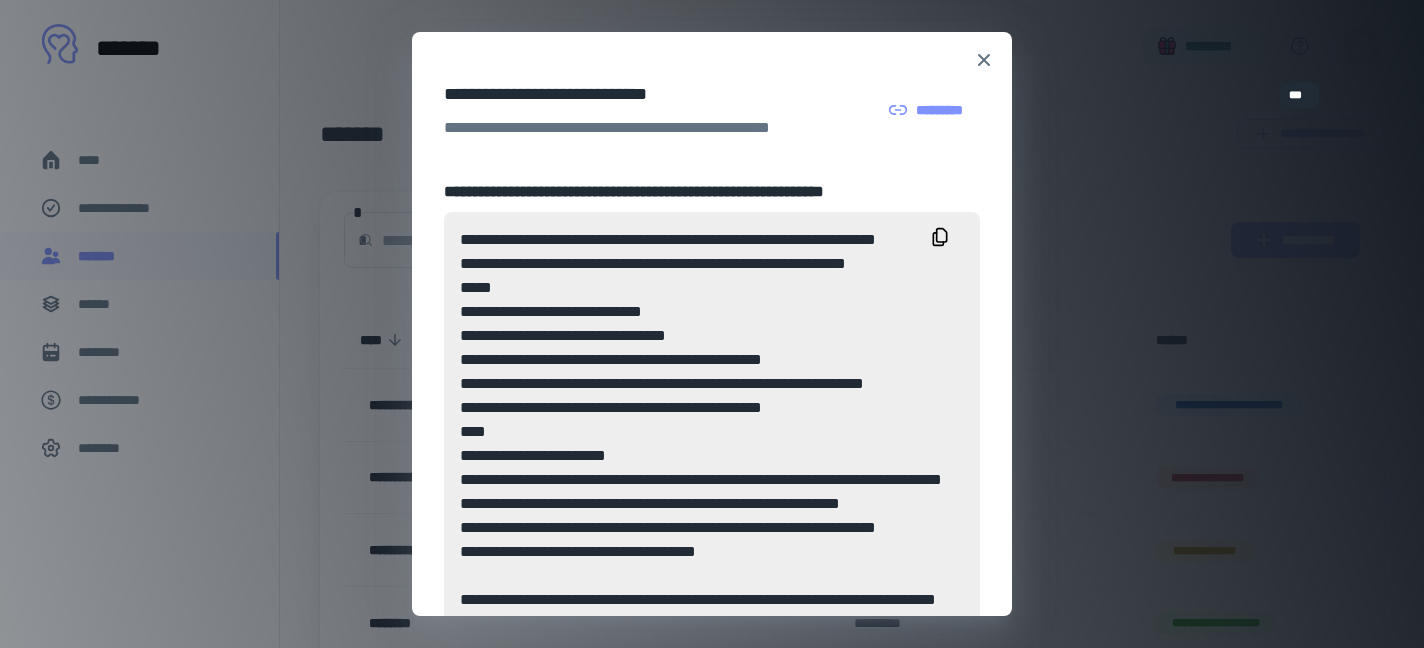 click 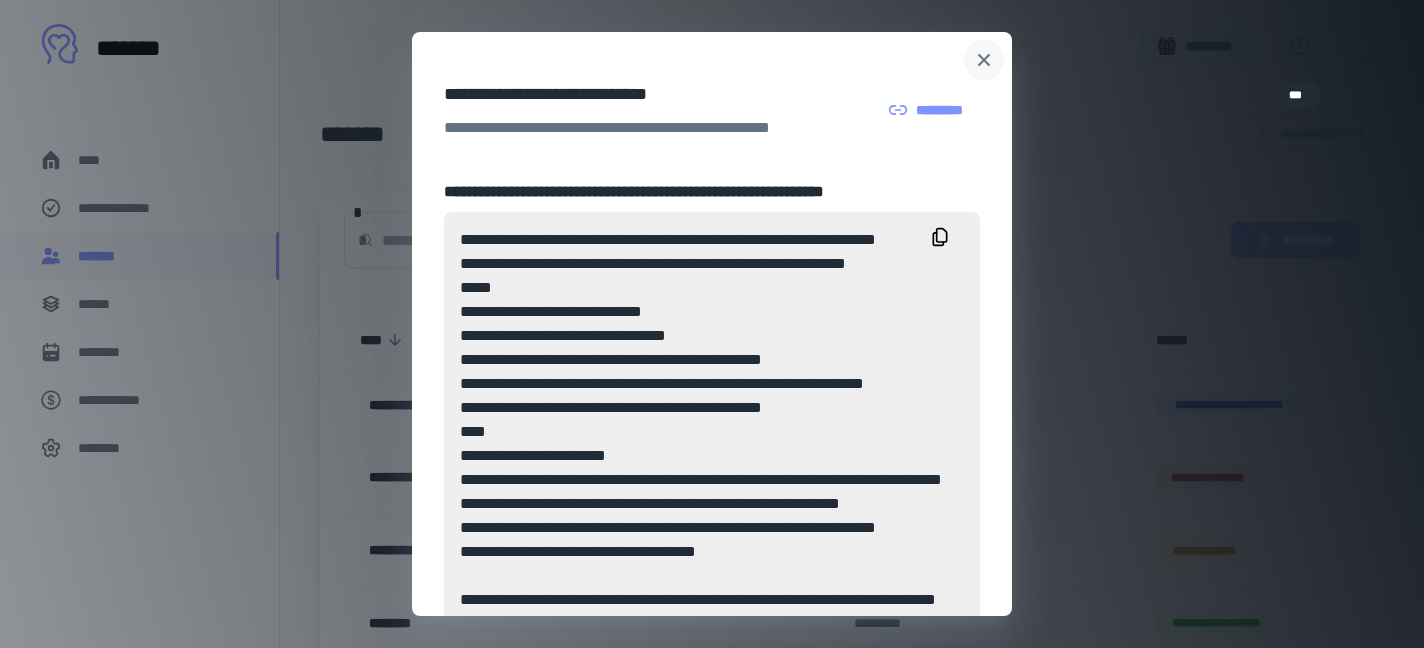 click 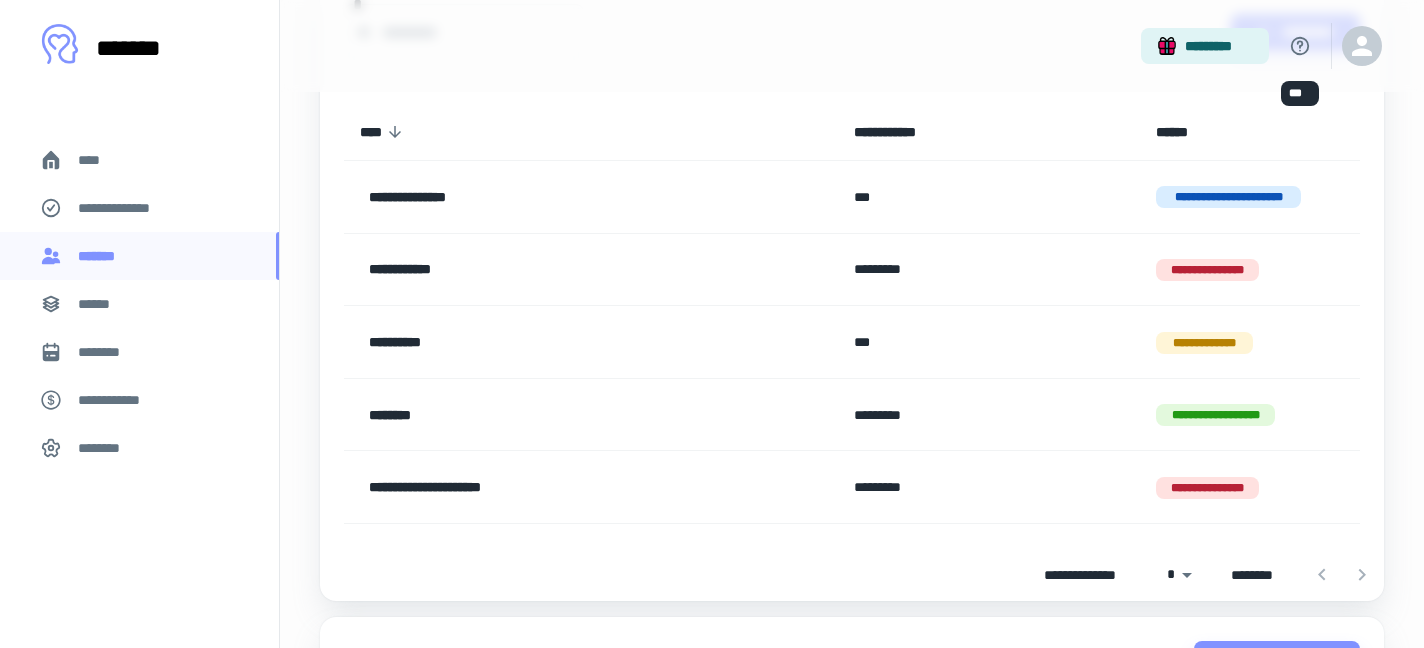scroll, scrollTop: 216, scrollLeft: 0, axis: vertical 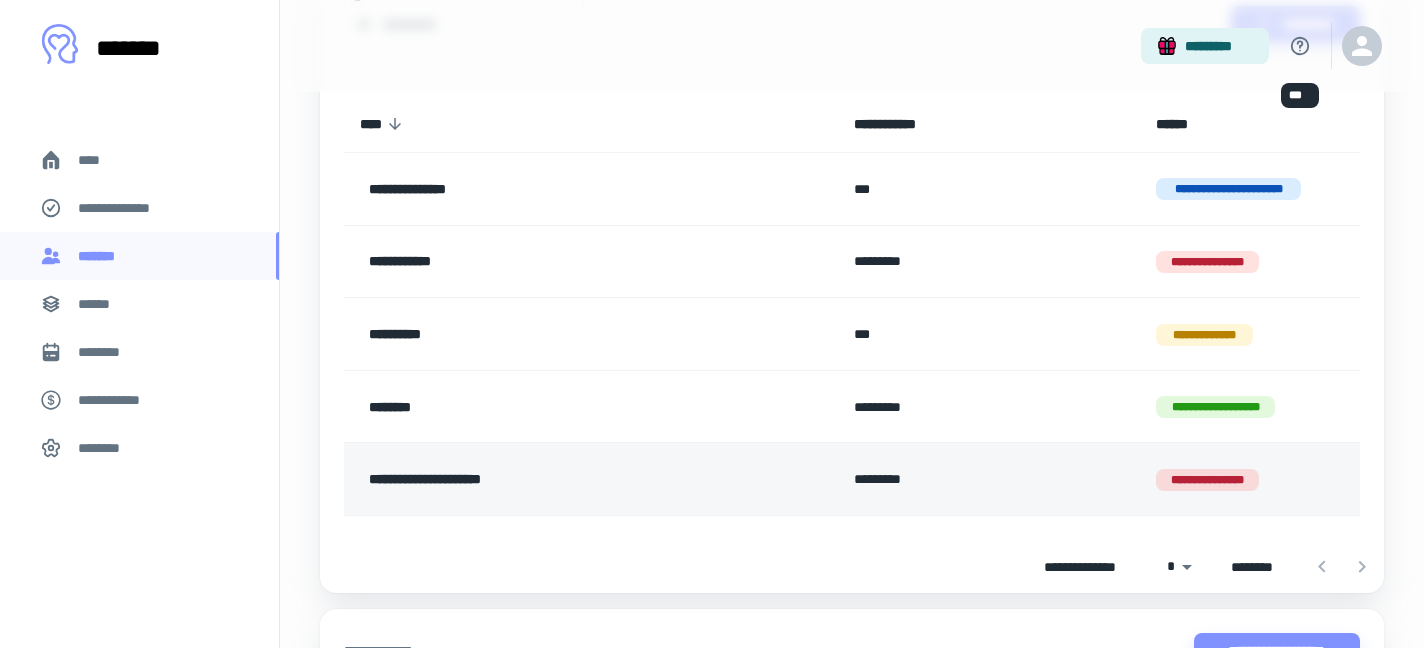click on "*********" at bounding box center (989, 479) 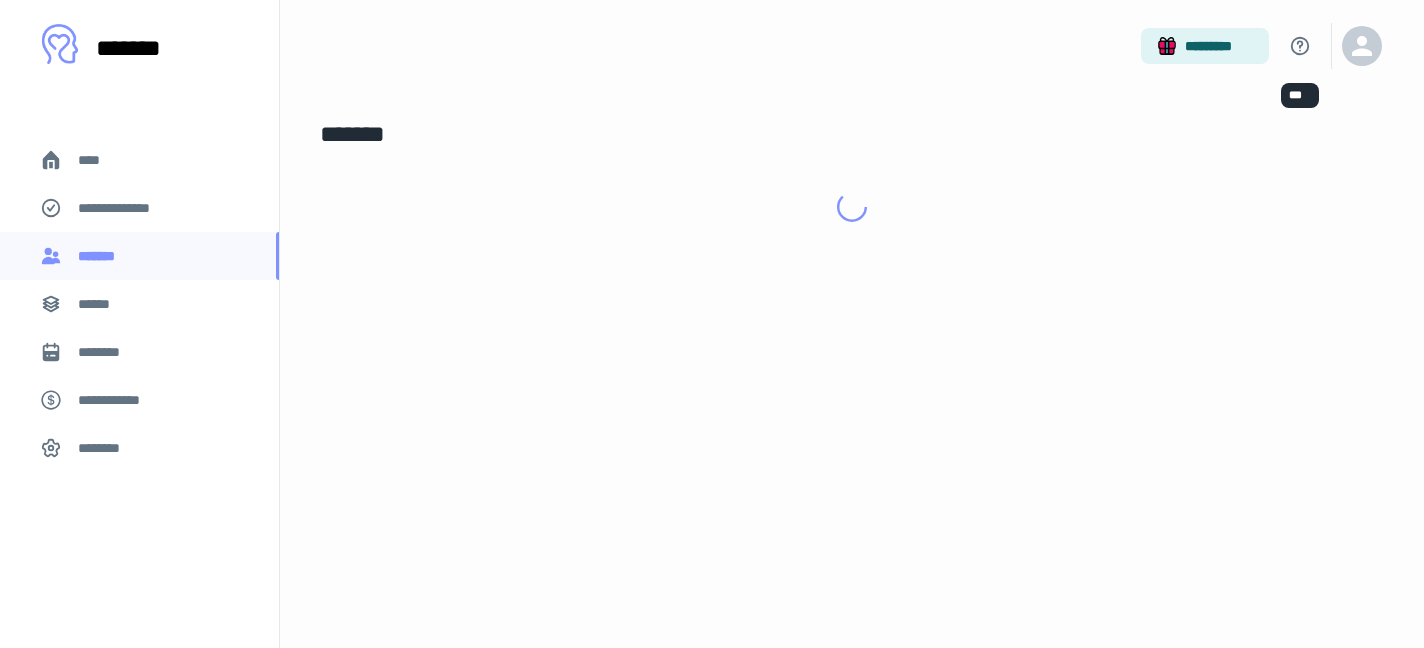 scroll, scrollTop: 0, scrollLeft: 0, axis: both 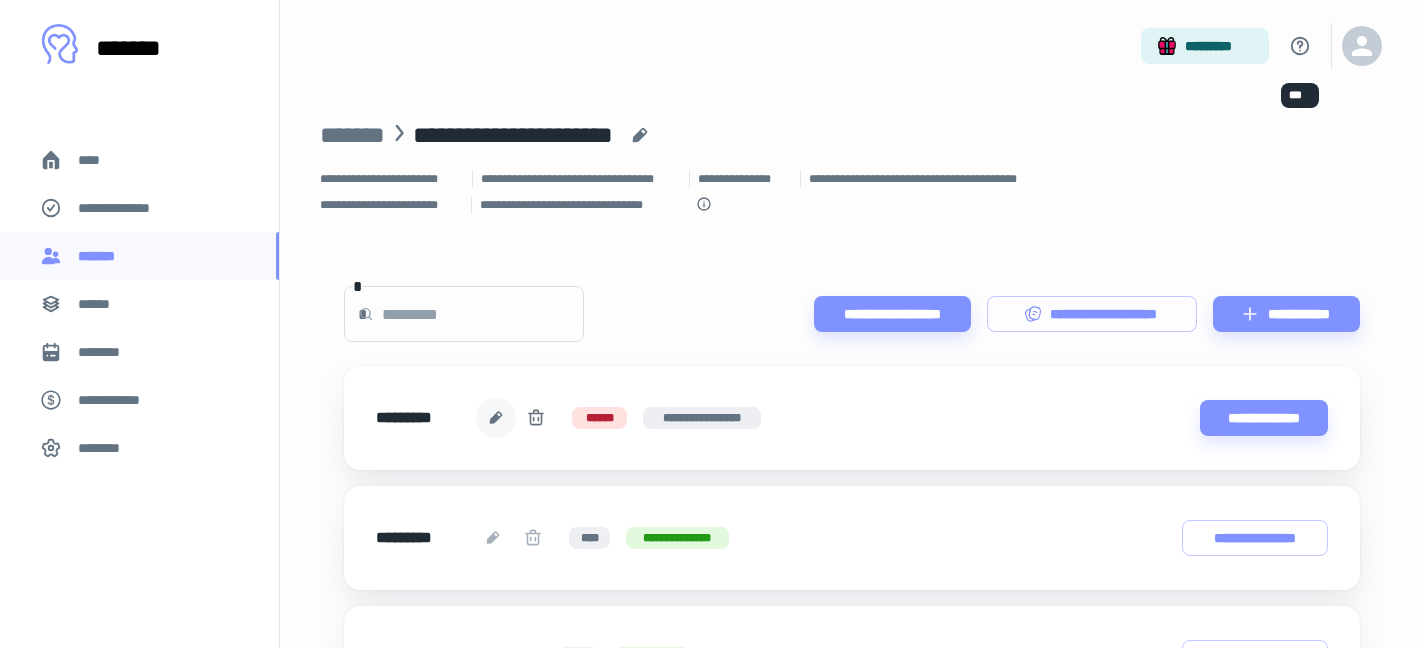 click 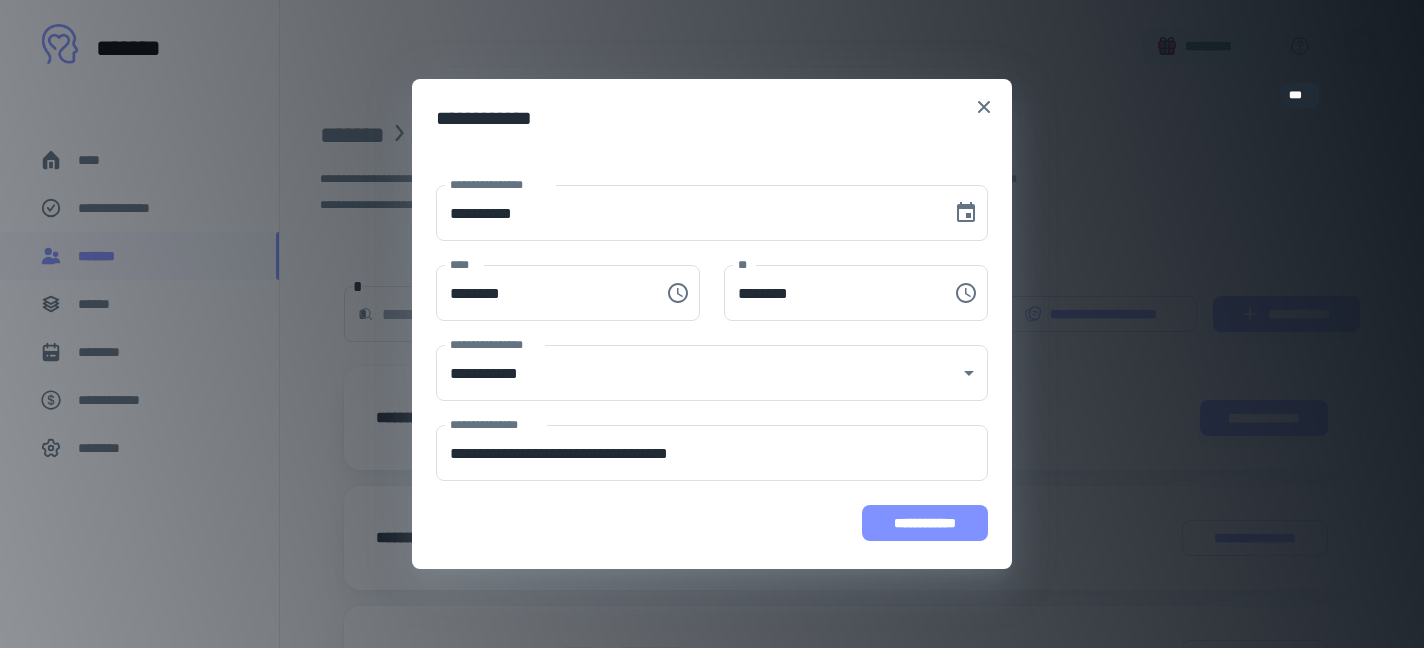 click on "**********" at bounding box center (925, 523) 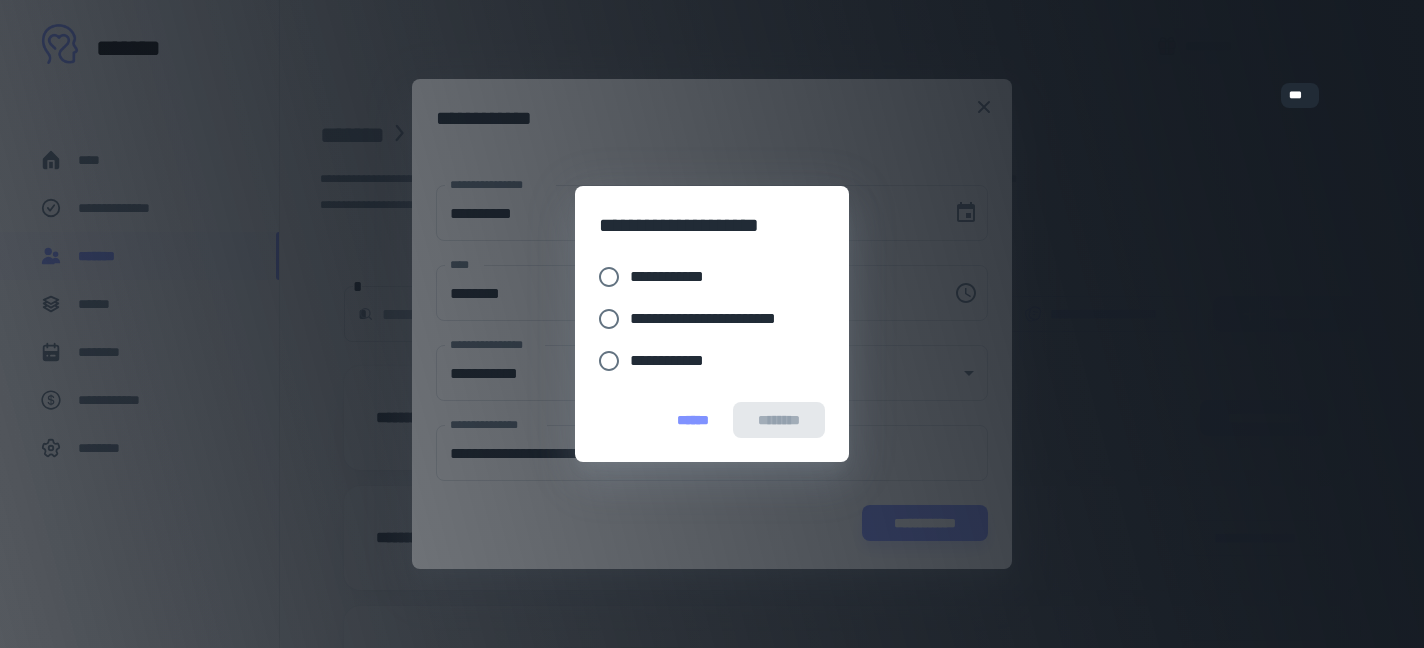 click on "******" at bounding box center (693, 420) 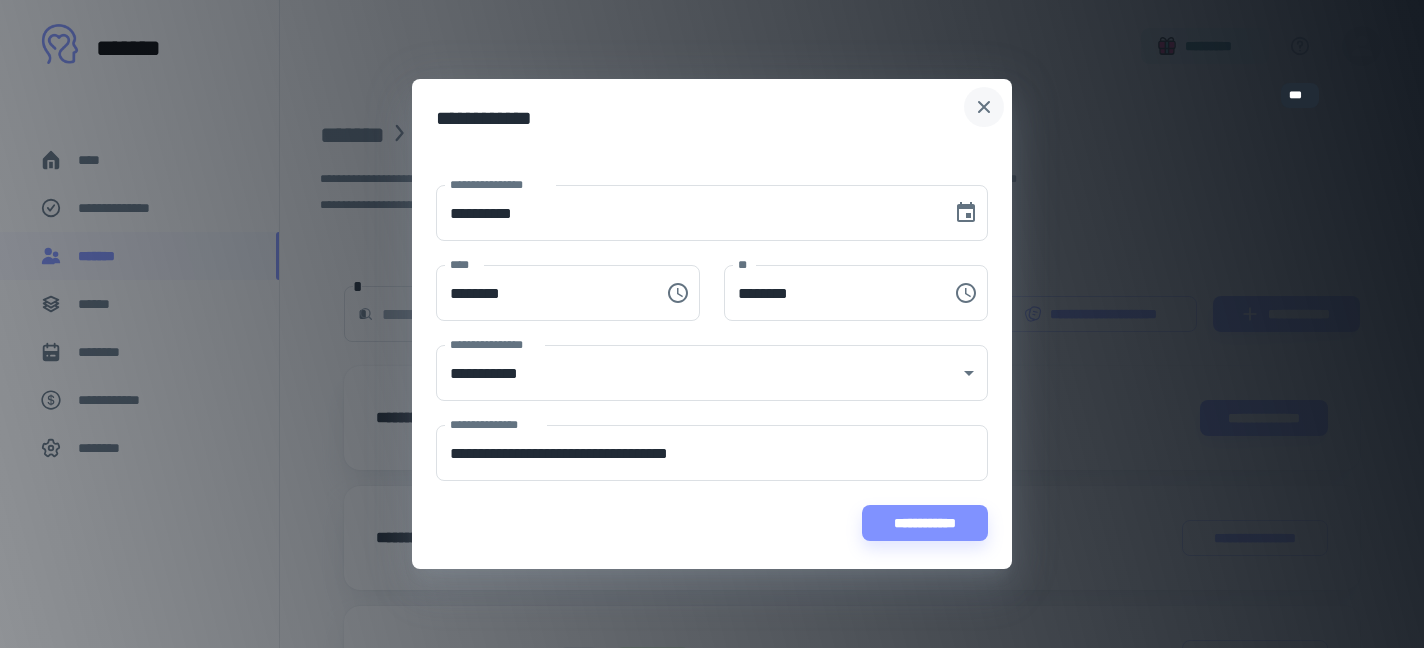 click 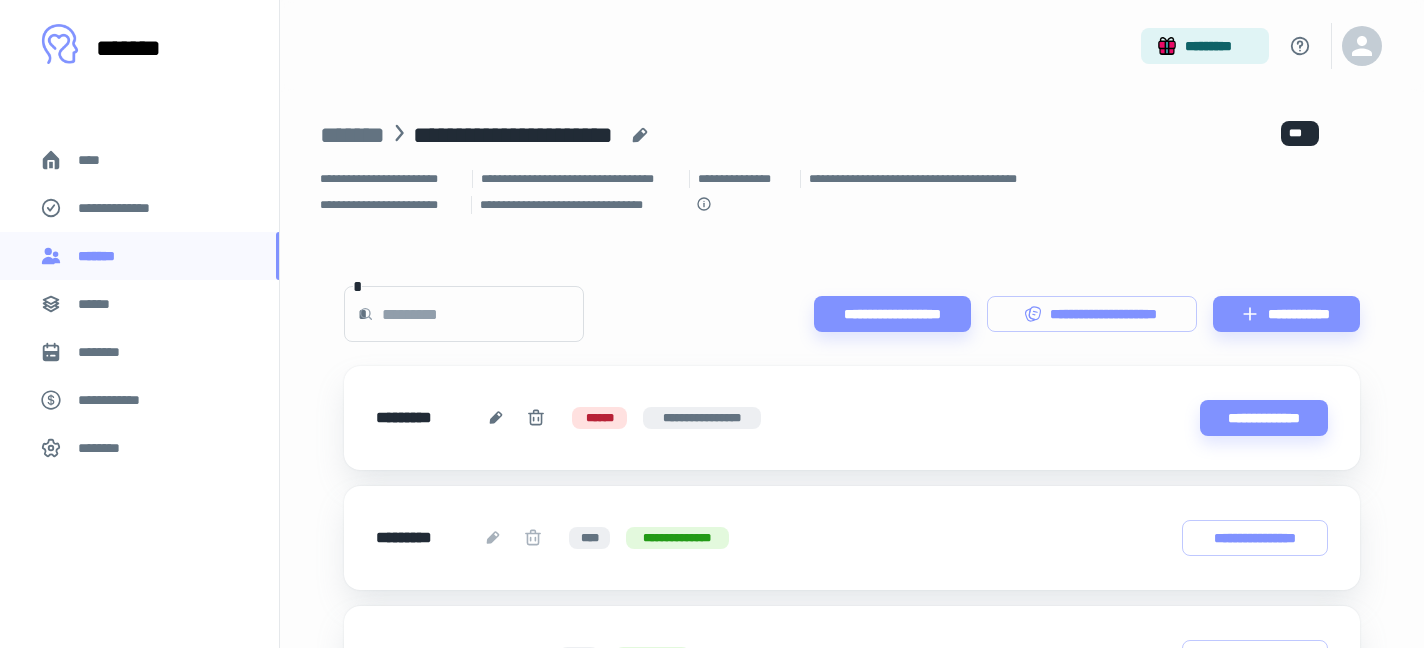 scroll, scrollTop: 96, scrollLeft: 0, axis: vertical 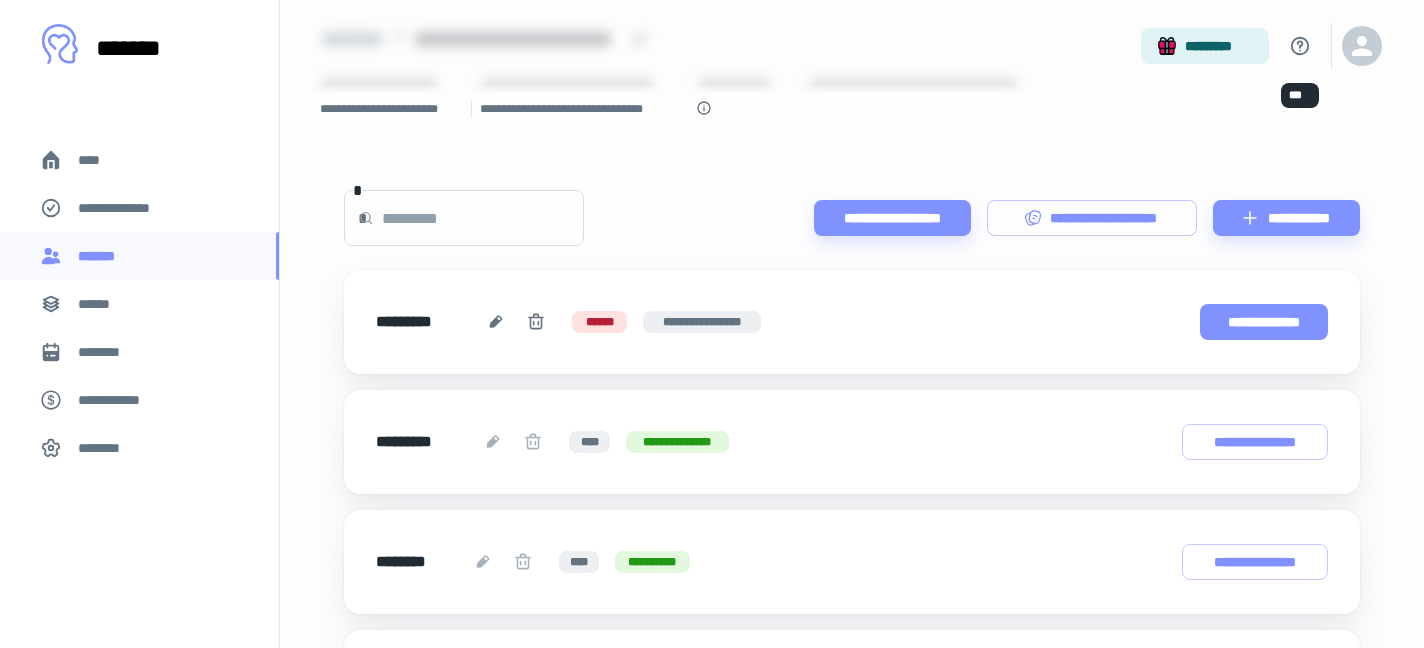 click on "**********" at bounding box center [1264, 322] 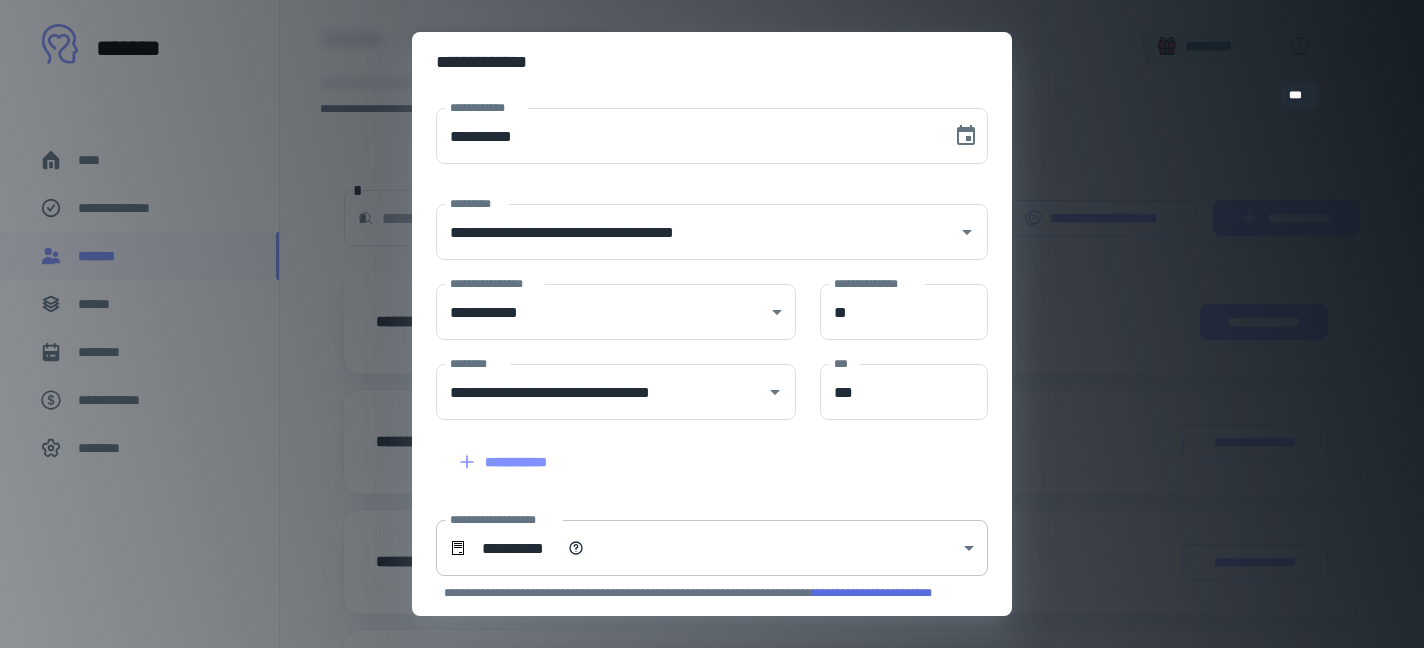 scroll, scrollTop: 208, scrollLeft: 0, axis: vertical 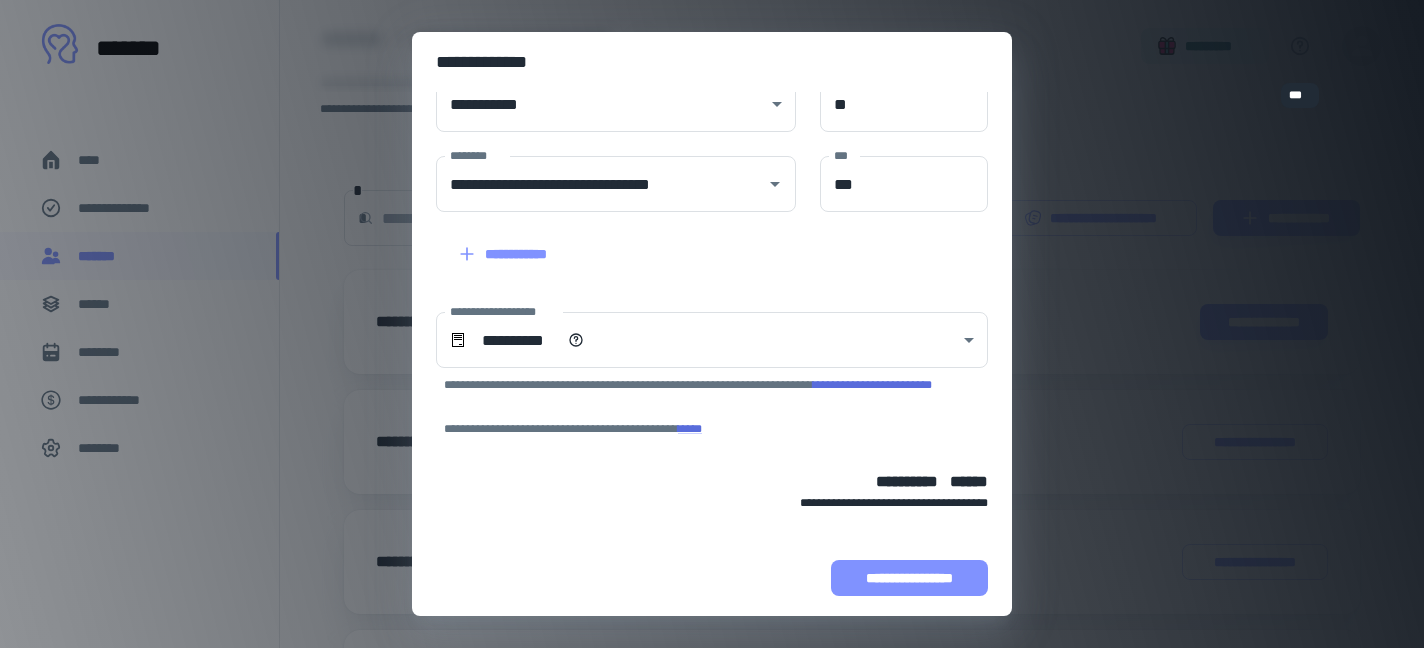 click on "**********" at bounding box center [909, 578] 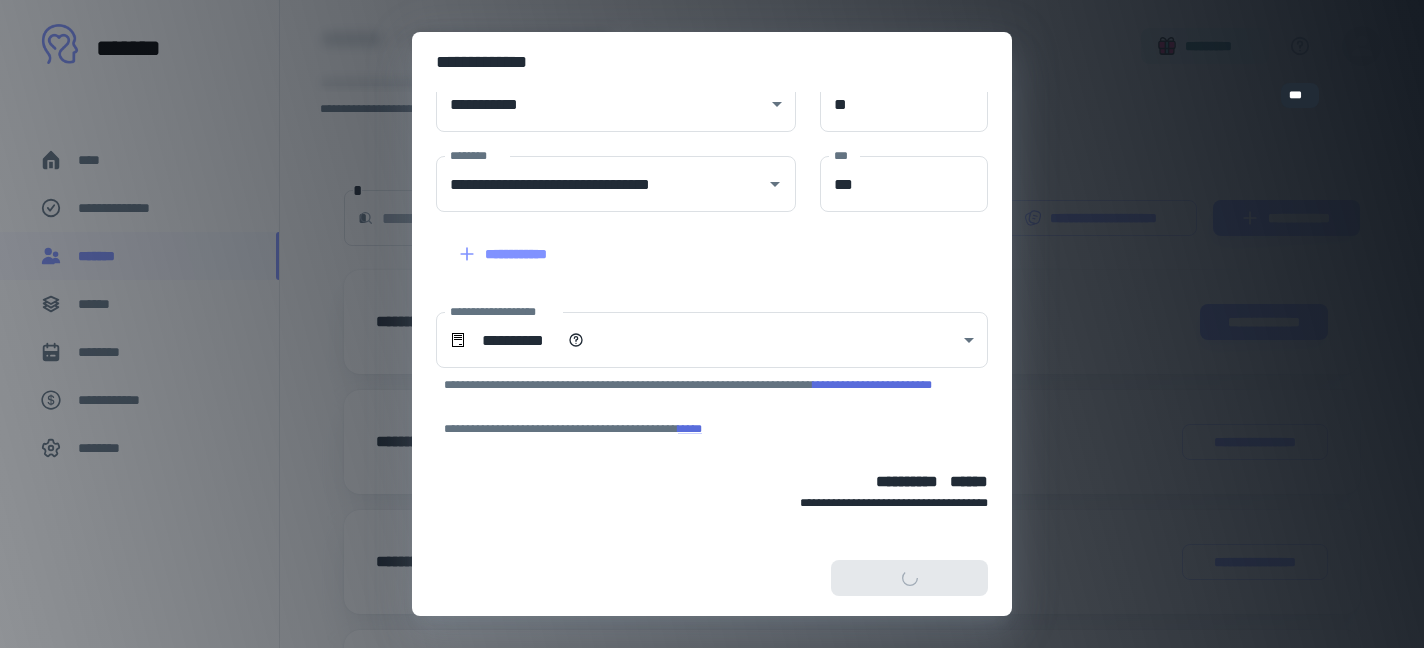 click on "**********" at bounding box center (712, 324) 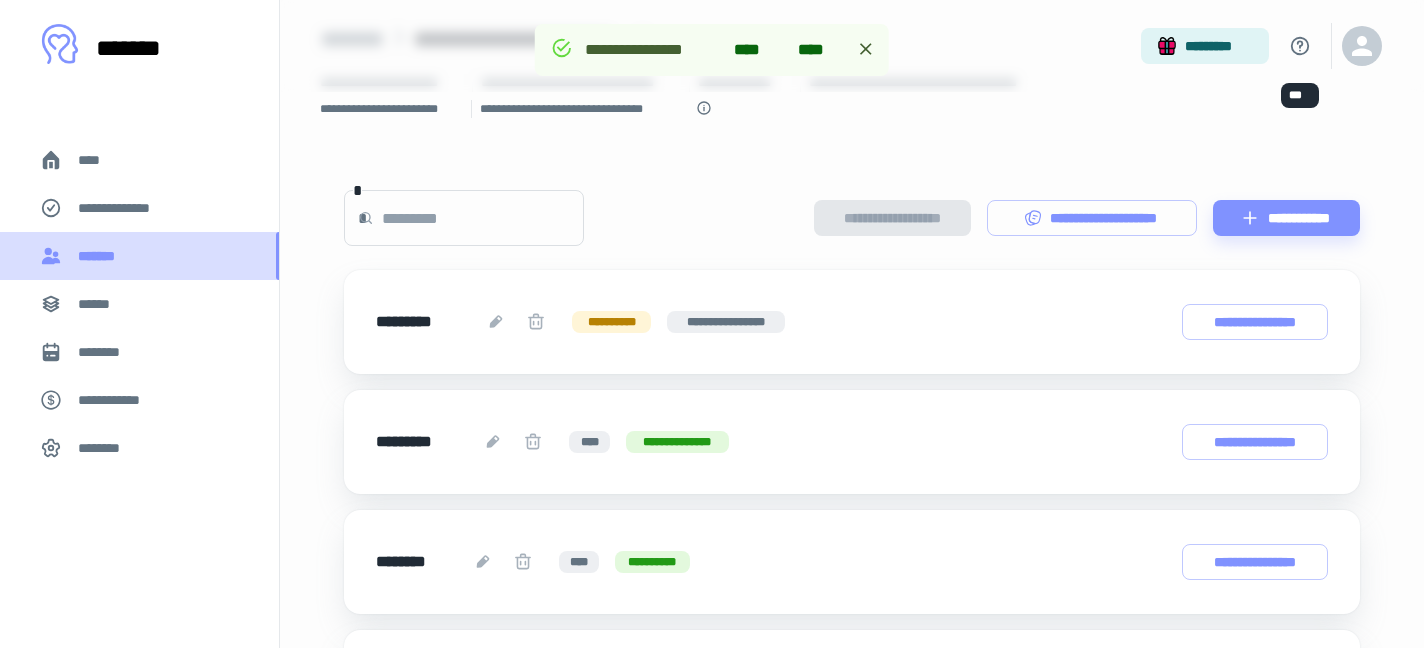 click on "*******" at bounding box center (139, 256) 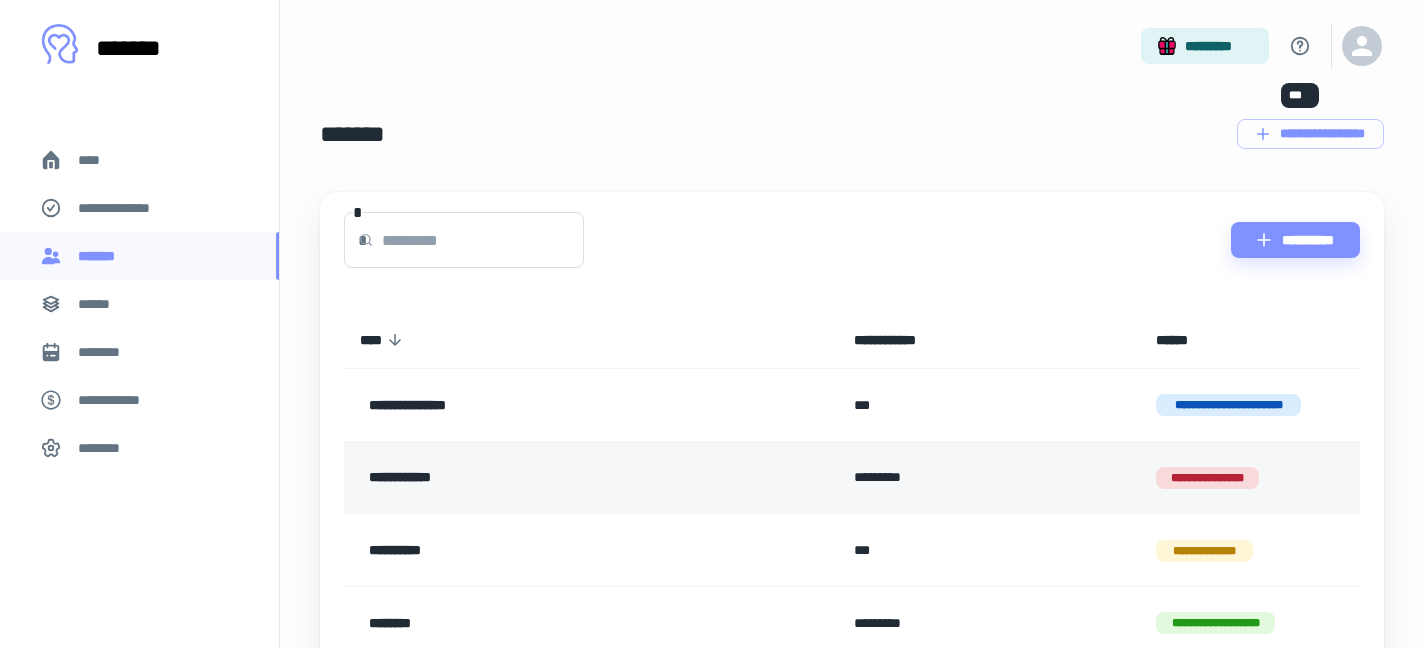 click on "**********" at bounding box center (1207, 478) 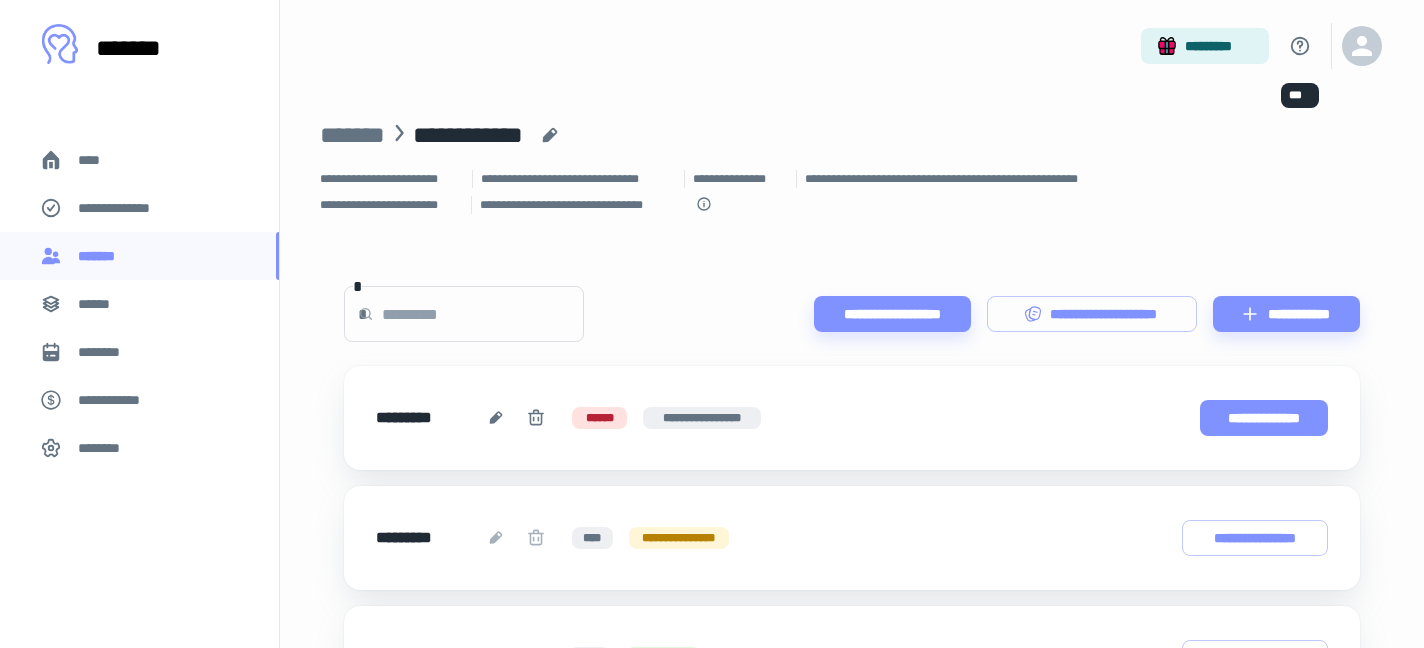 click on "**********" at bounding box center (1264, 418) 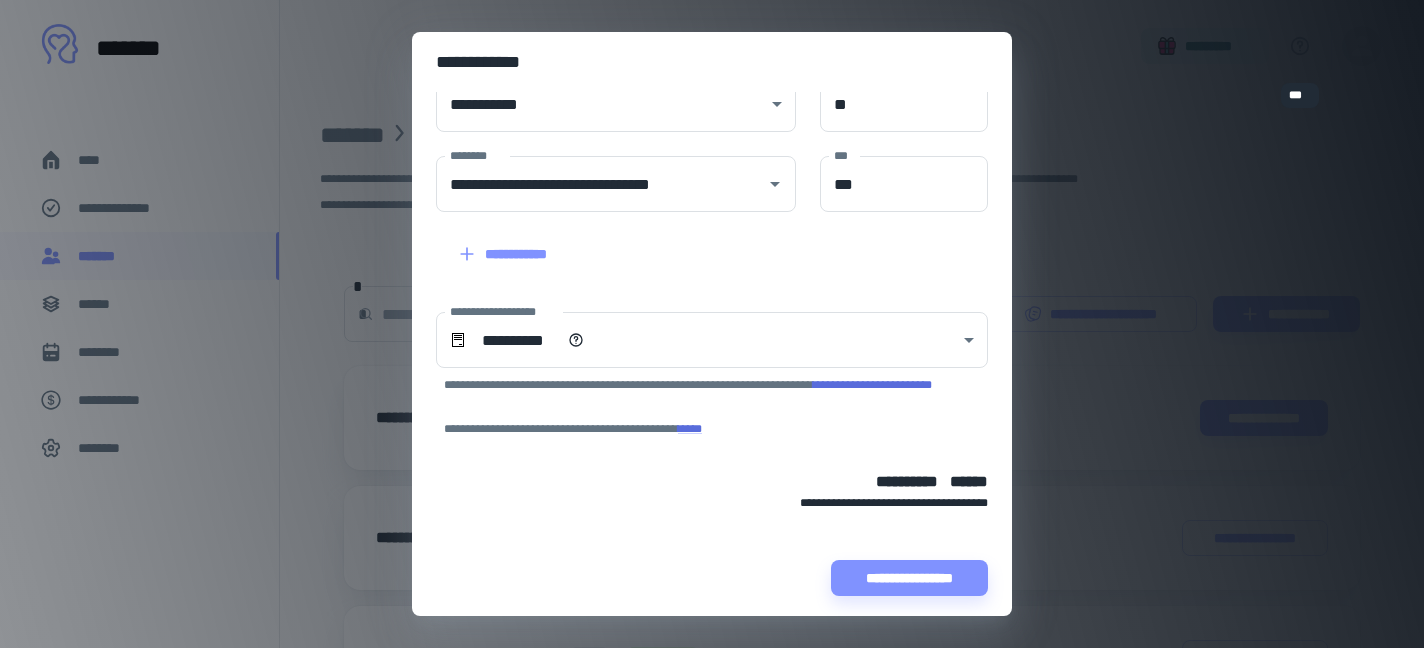 scroll, scrollTop: 0, scrollLeft: 0, axis: both 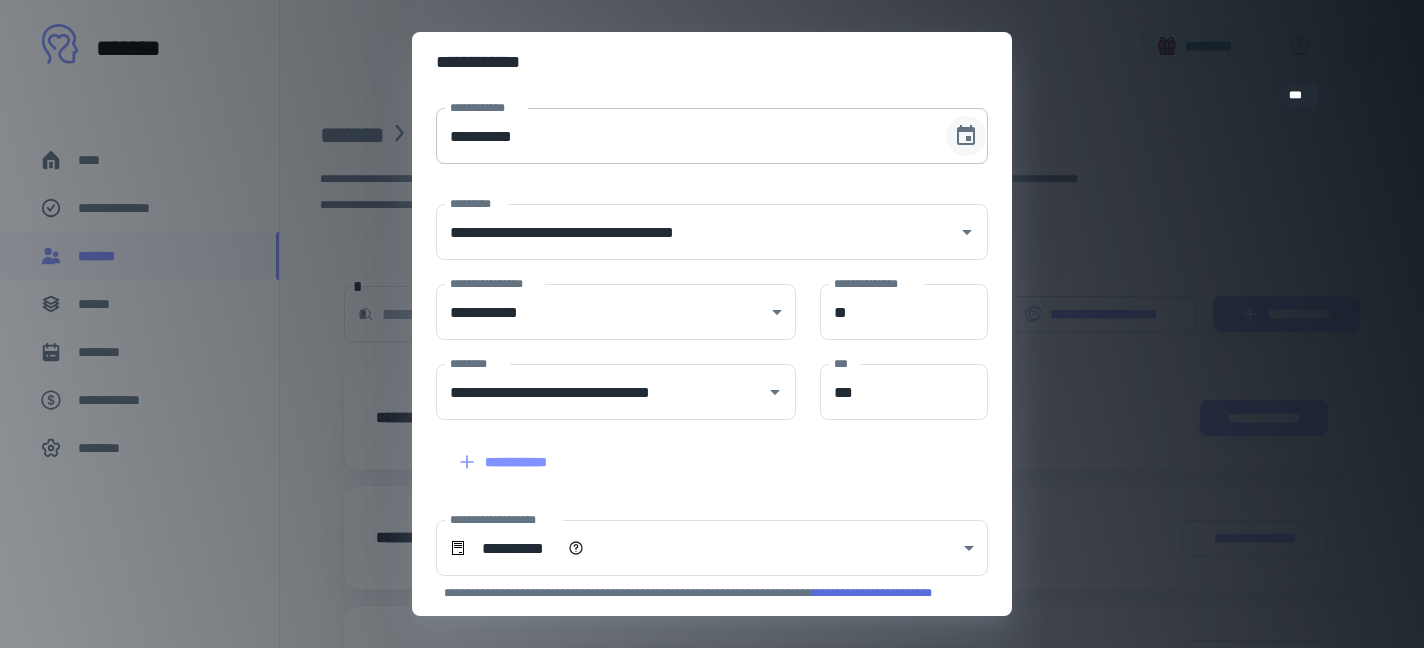 click 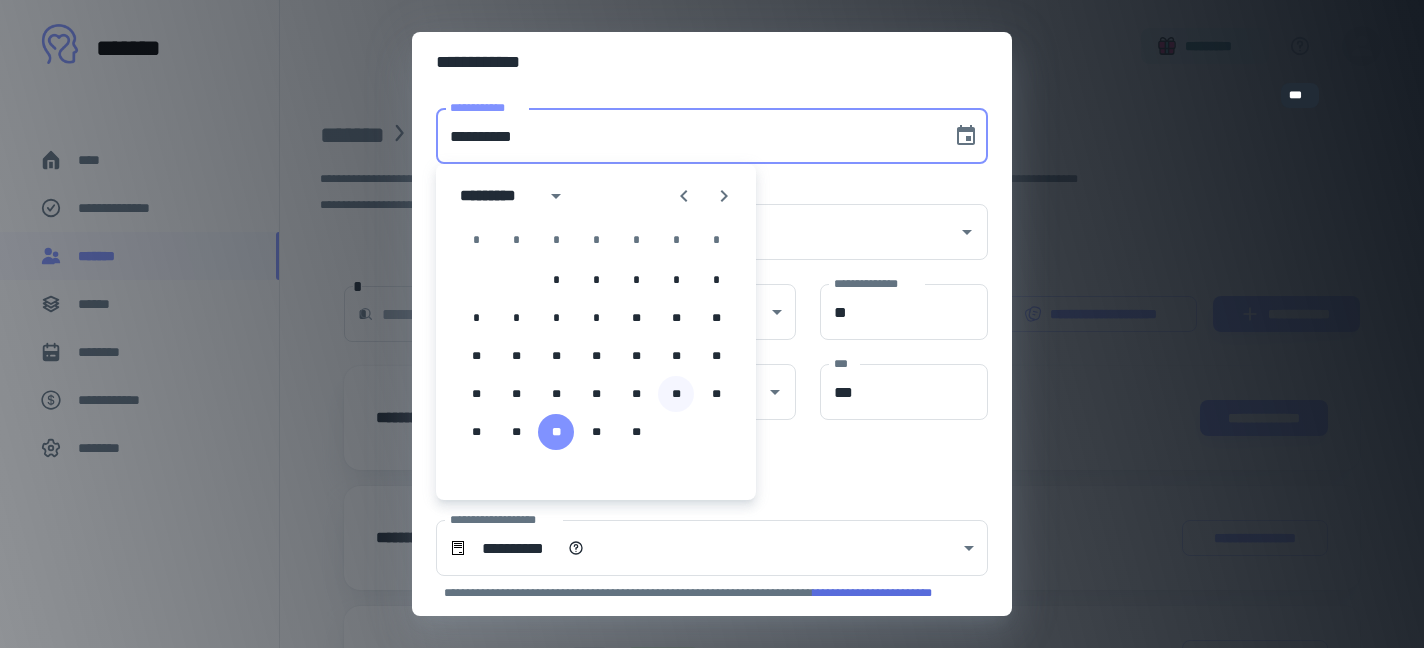 click on "**" at bounding box center (676, 394) 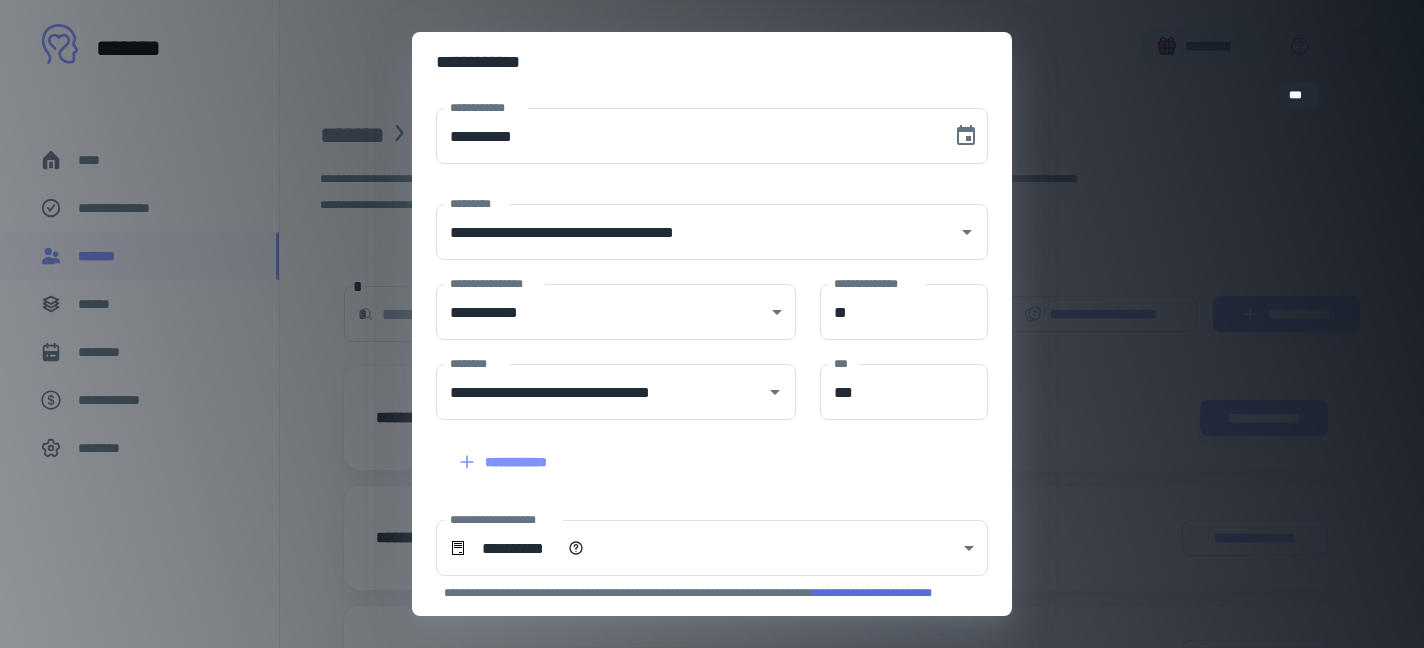 type on "**********" 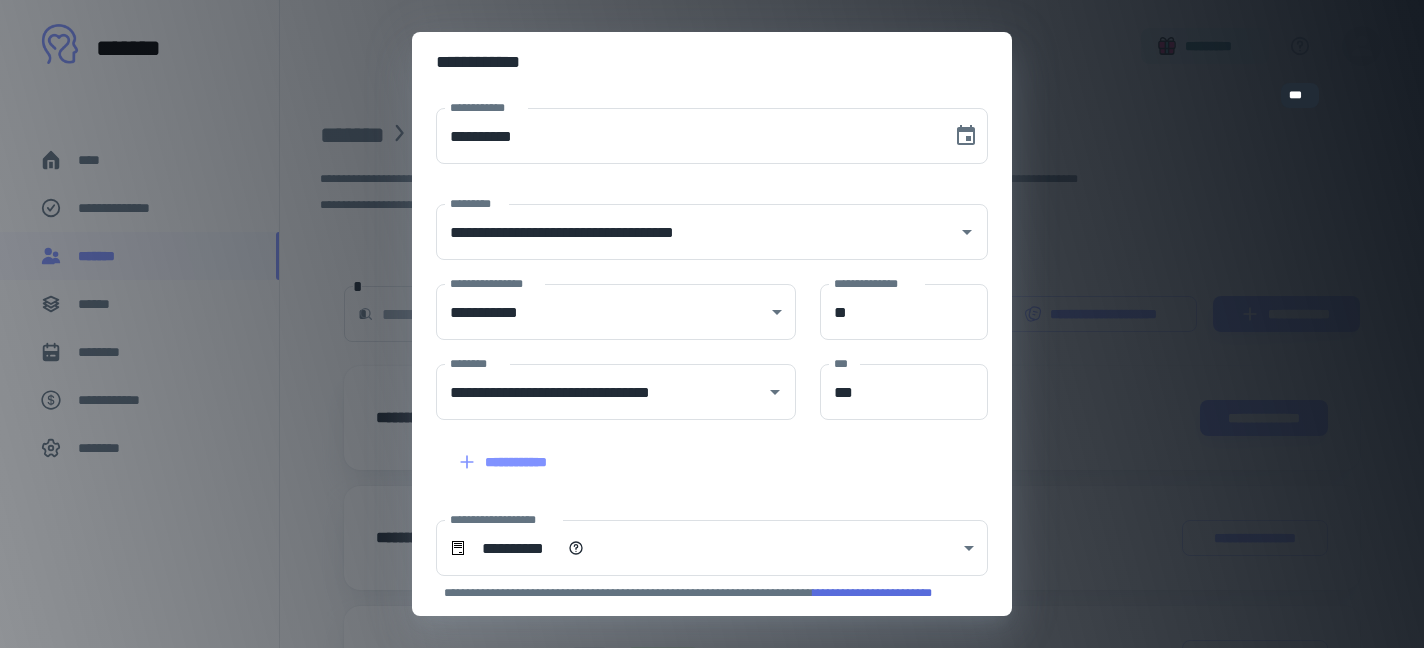 click on "**********" at bounding box center (712, 456) 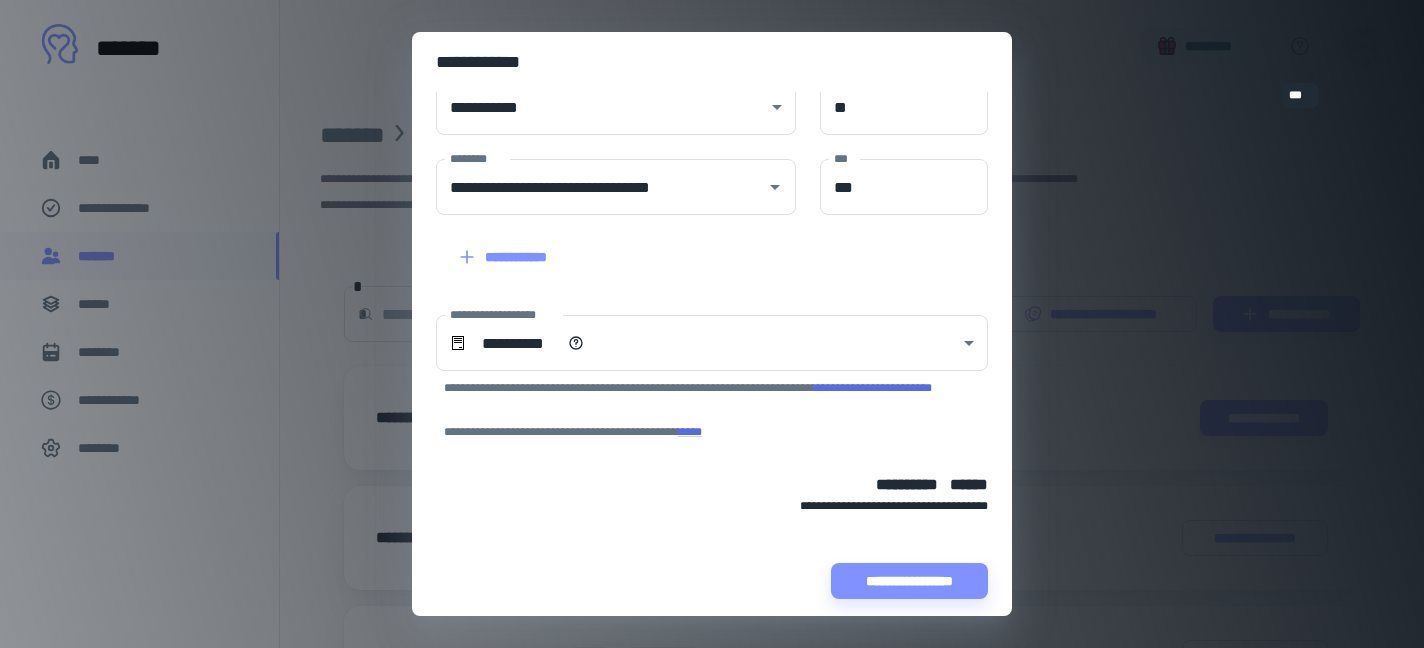 scroll, scrollTop: 208, scrollLeft: 0, axis: vertical 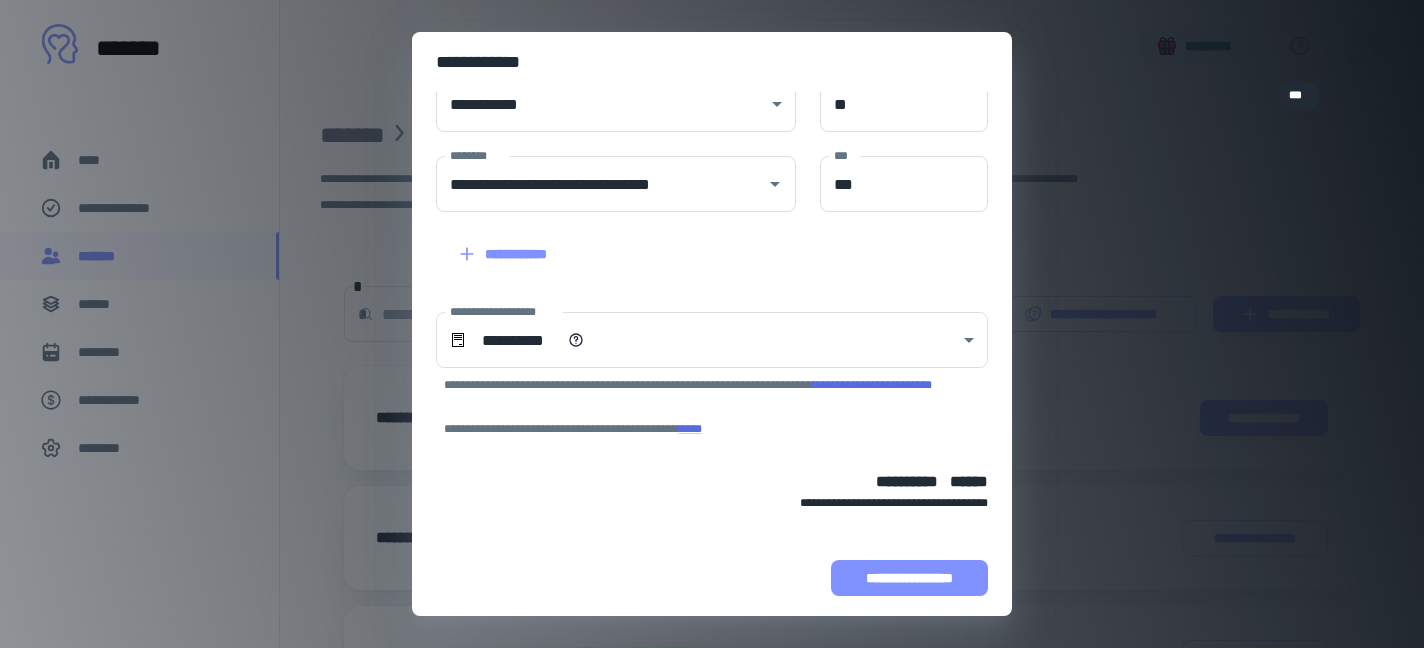 click on "**********" at bounding box center [909, 578] 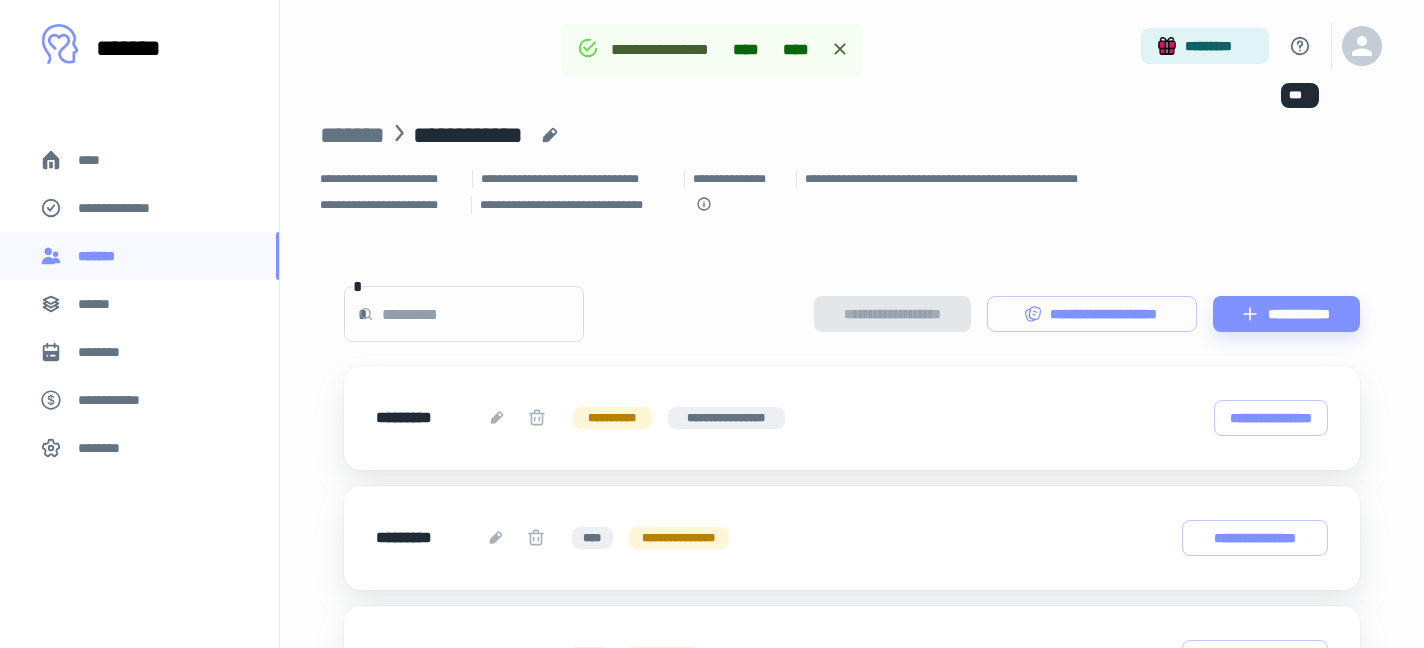 scroll, scrollTop: 334, scrollLeft: 0, axis: vertical 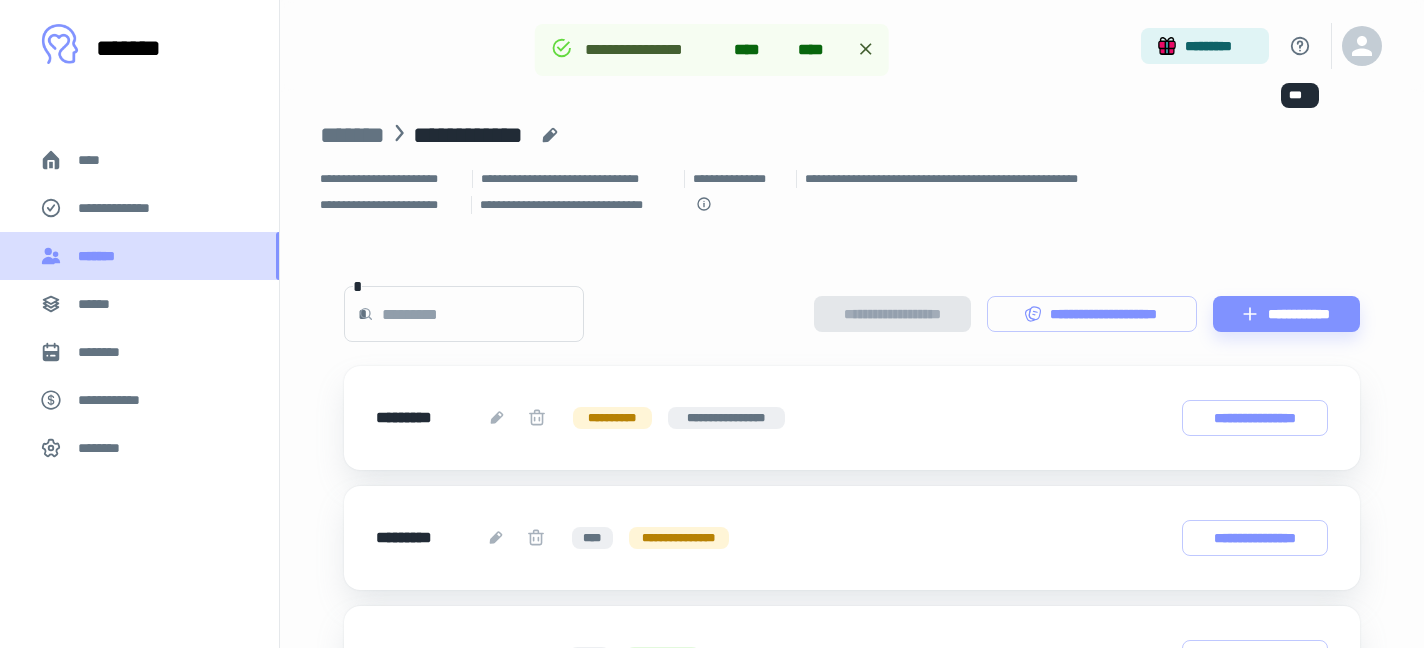 click on "*******" at bounding box center (101, 256) 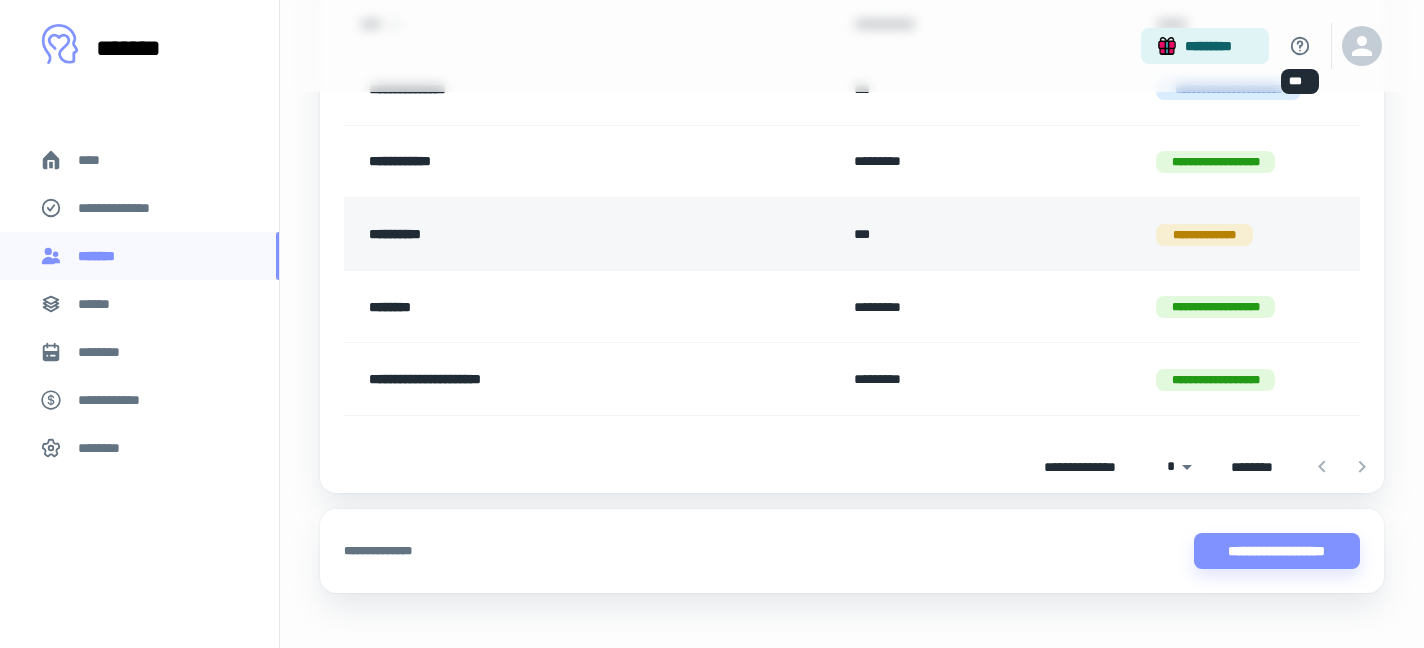 scroll, scrollTop: 341, scrollLeft: 0, axis: vertical 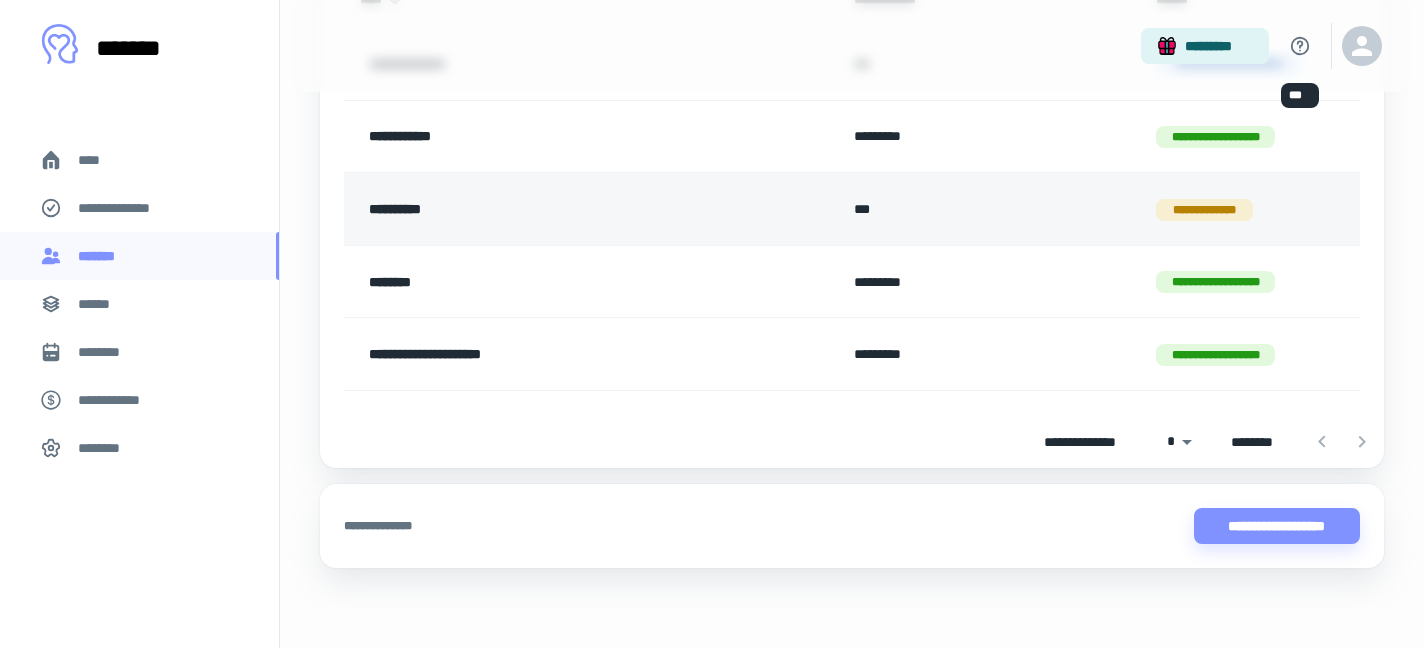 click on "***" at bounding box center [989, 209] 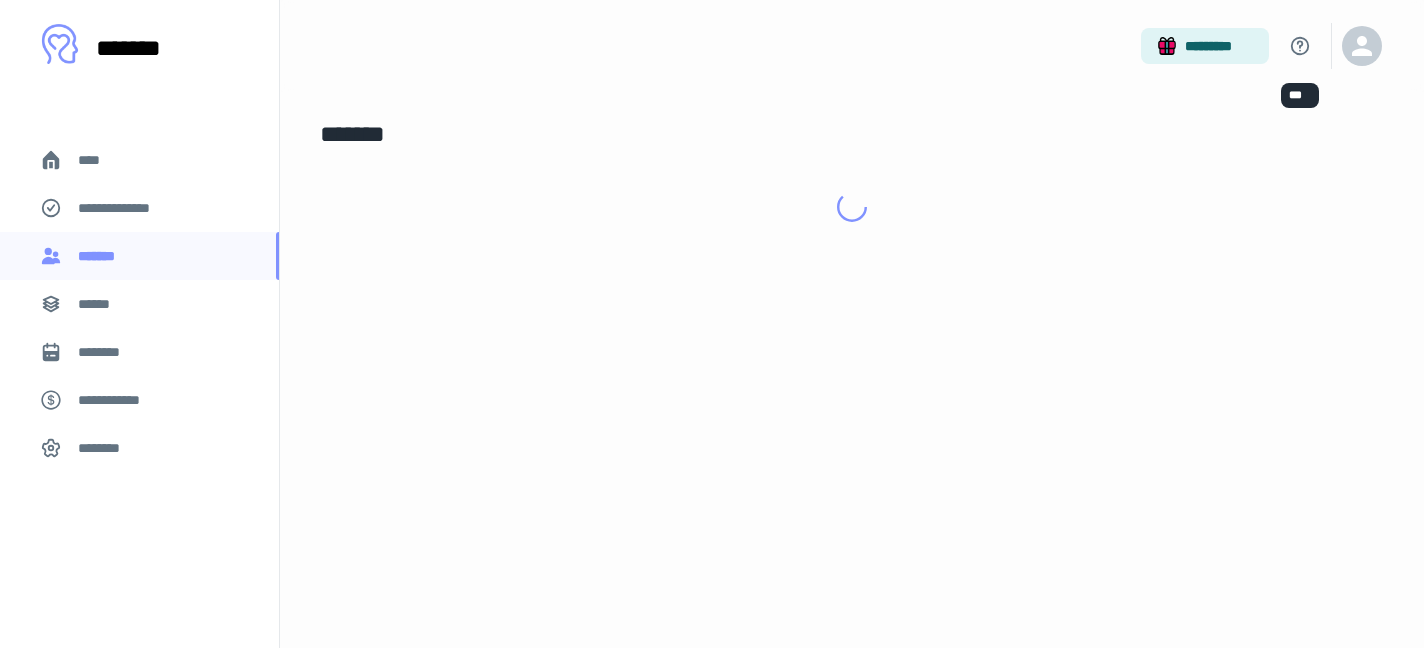 scroll, scrollTop: 0, scrollLeft: 0, axis: both 